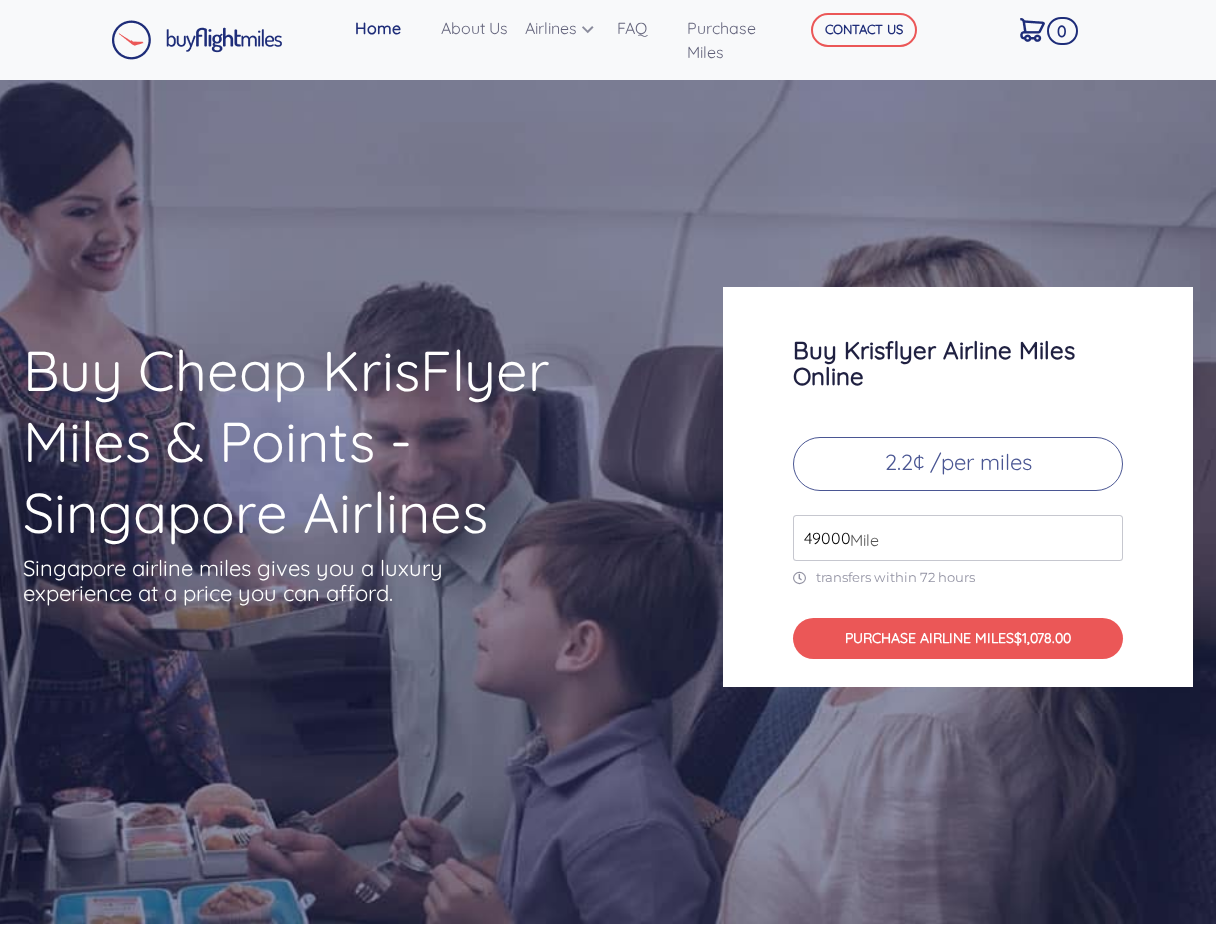 scroll, scrollTop: 0, scrollLeft: 0, axis: both 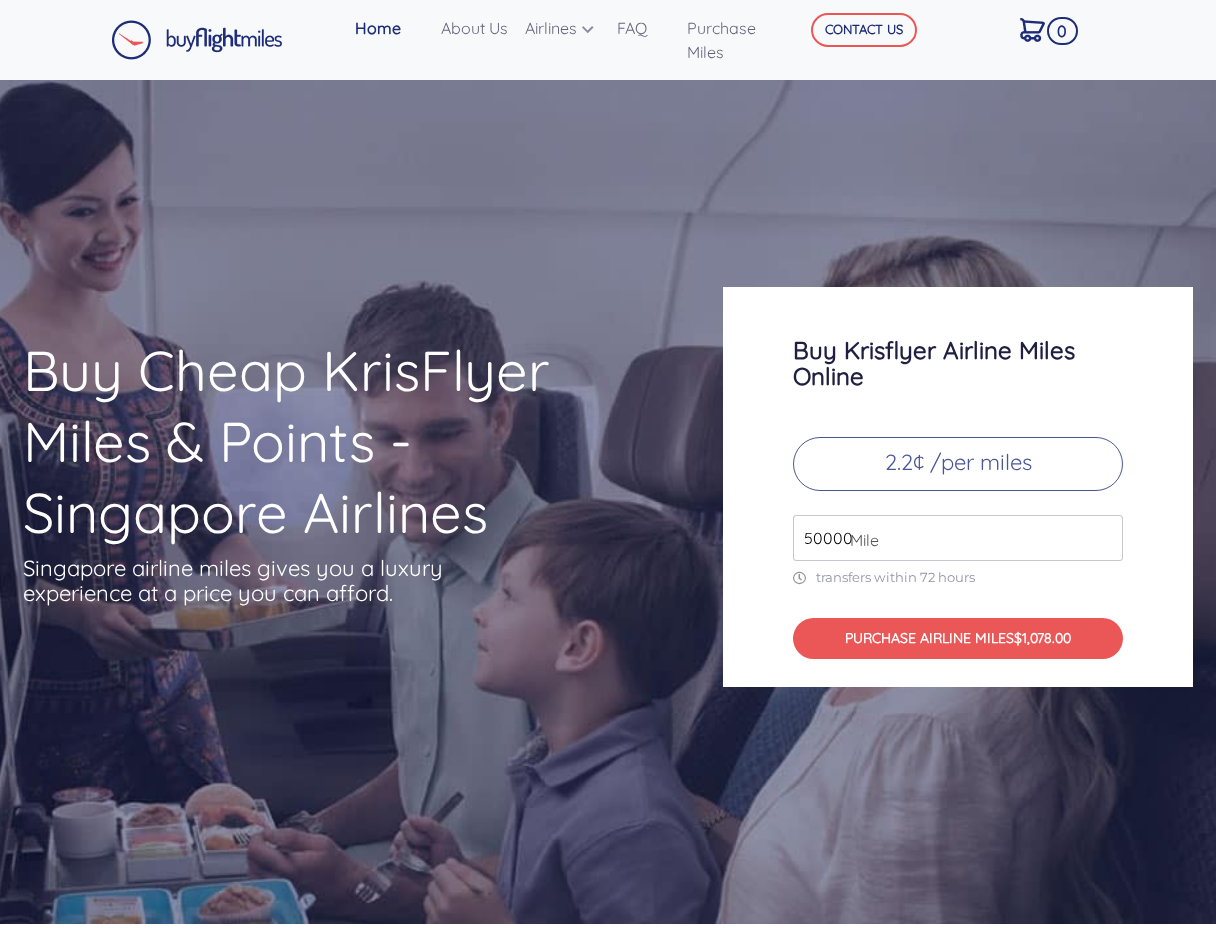 click on "50000" at bounding box center (958, 538) 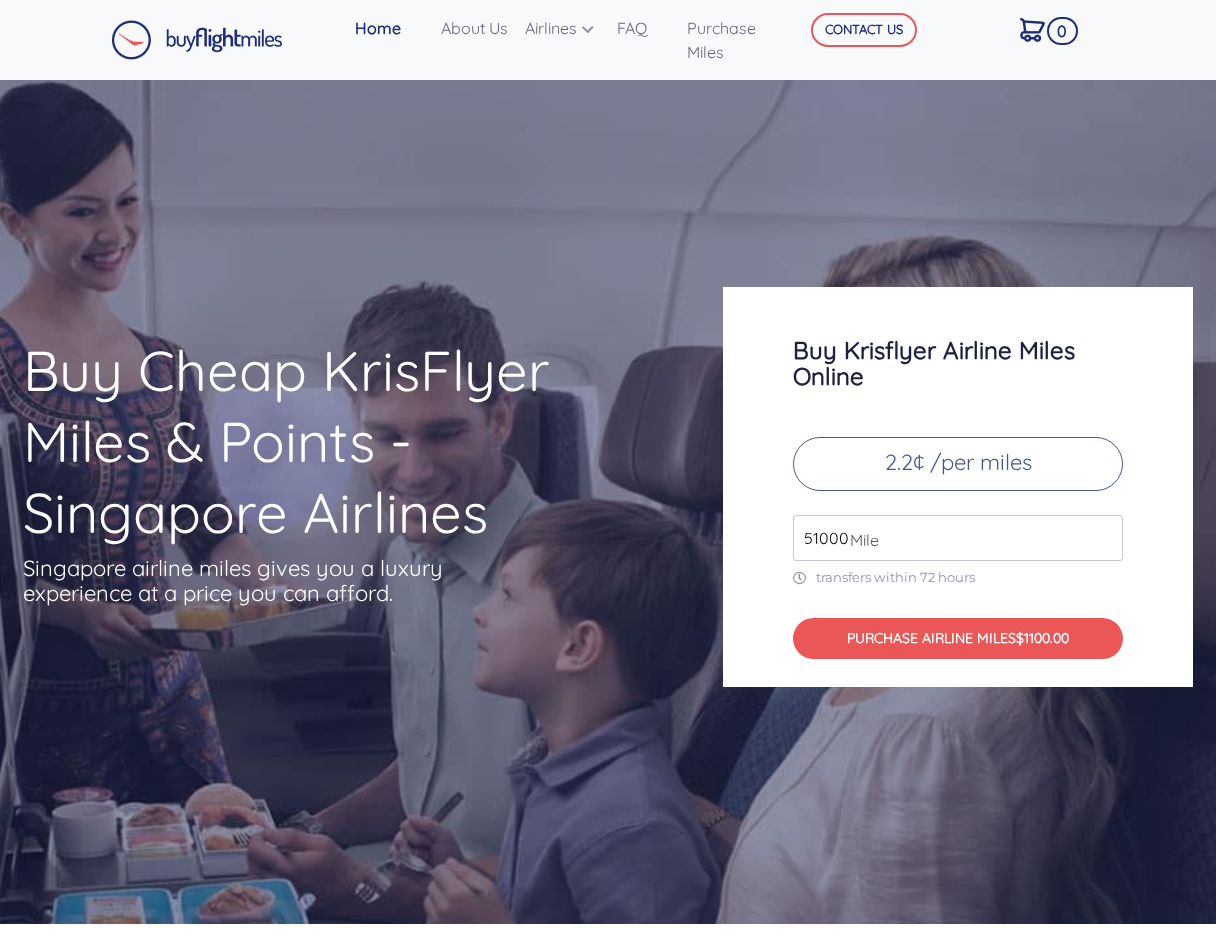 click on "51000" at bounding box center (958, 538) 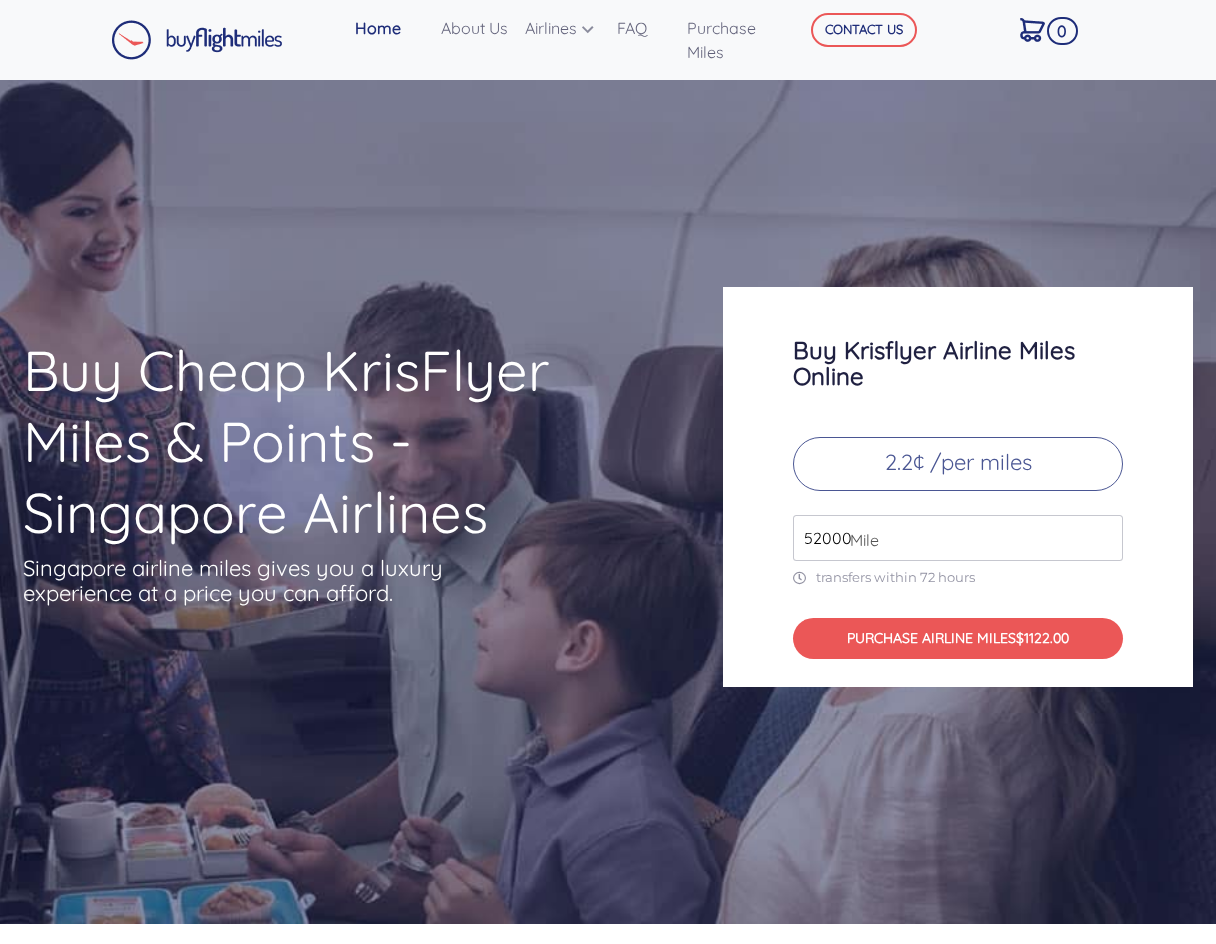 click on "52000" at bounding box center (958, 538) 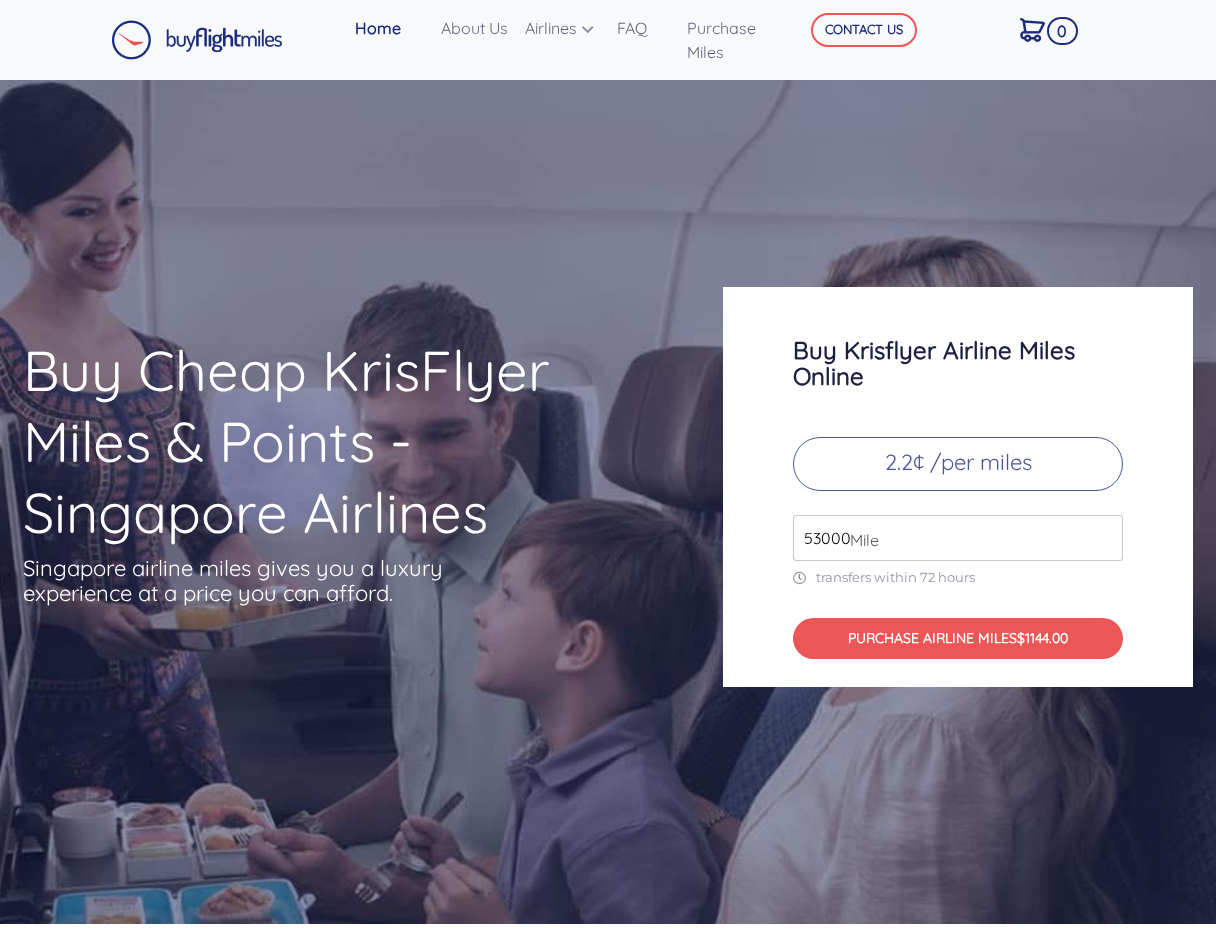 click on "53000" at bounding box center (958, 538) 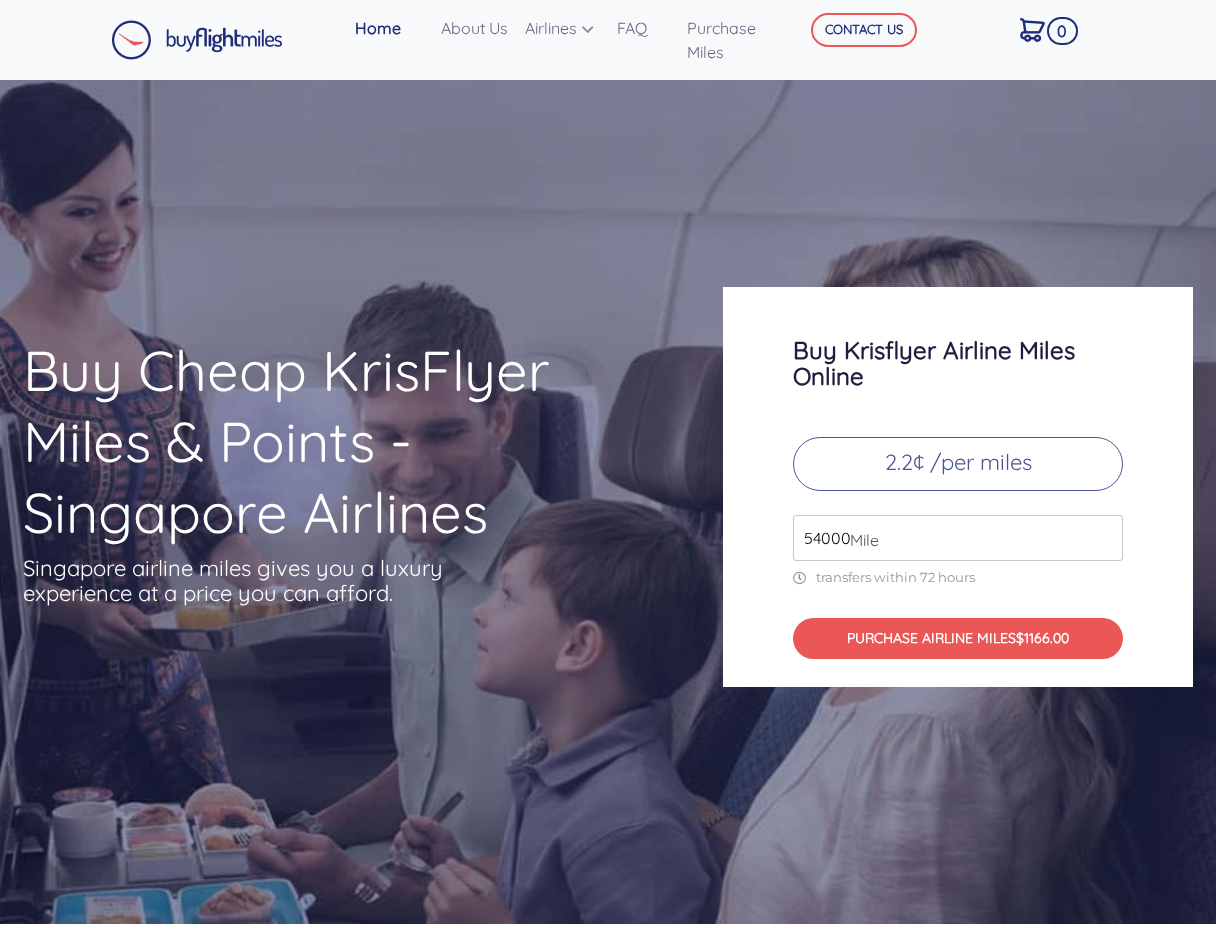 click on "54000" at bounding box center [958, 538] 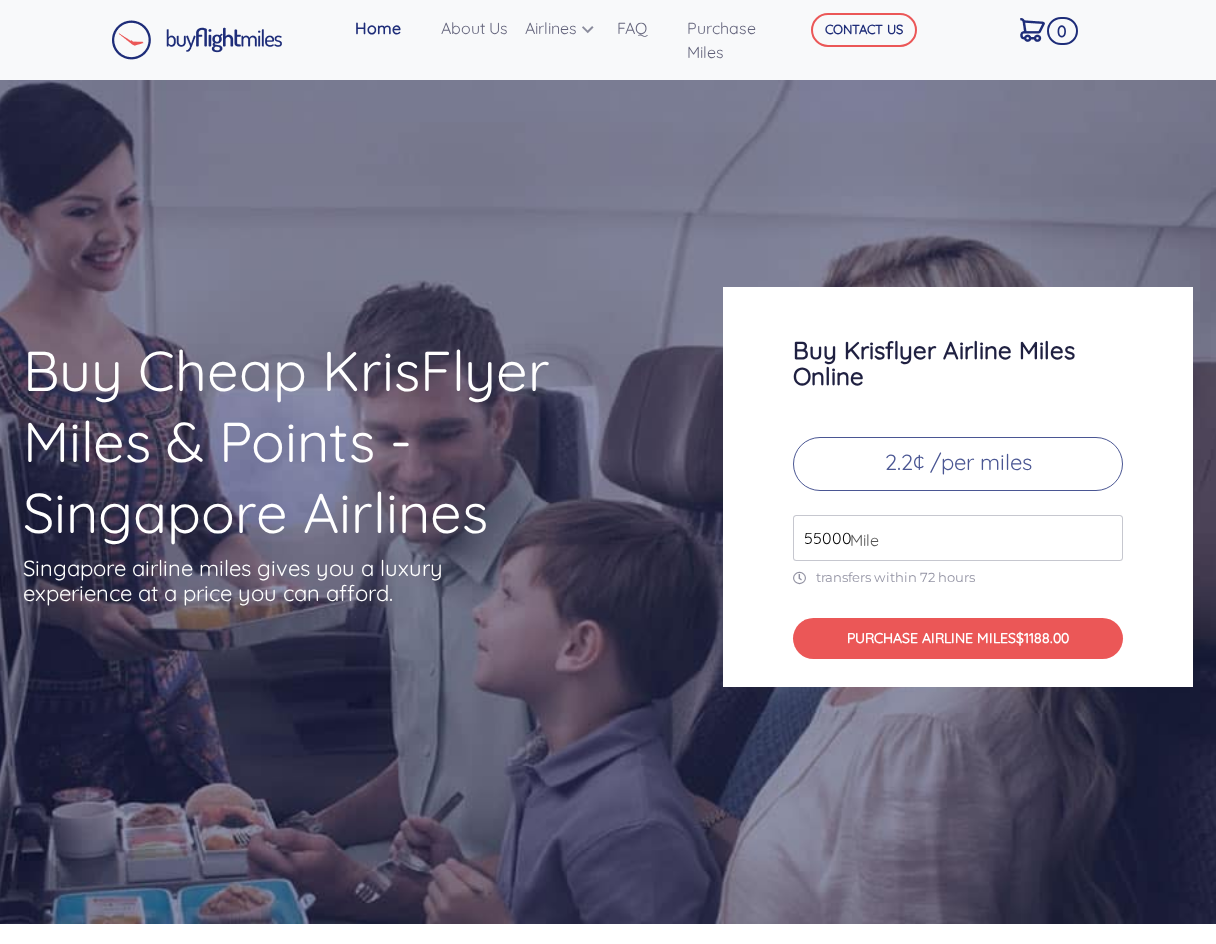 click on "55000" at bounding box center [958, 538] 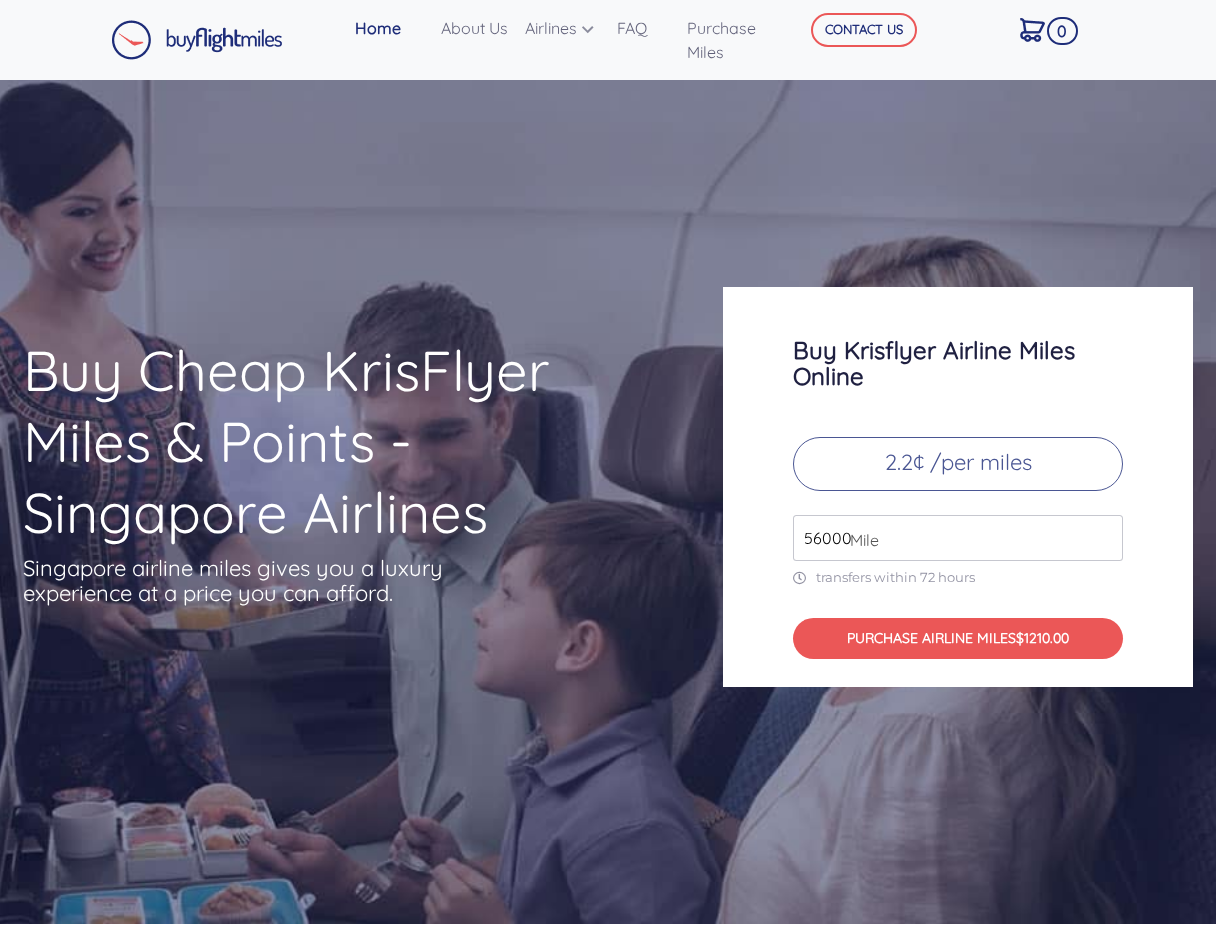 click on "56000" at bounding box center [958, 538] 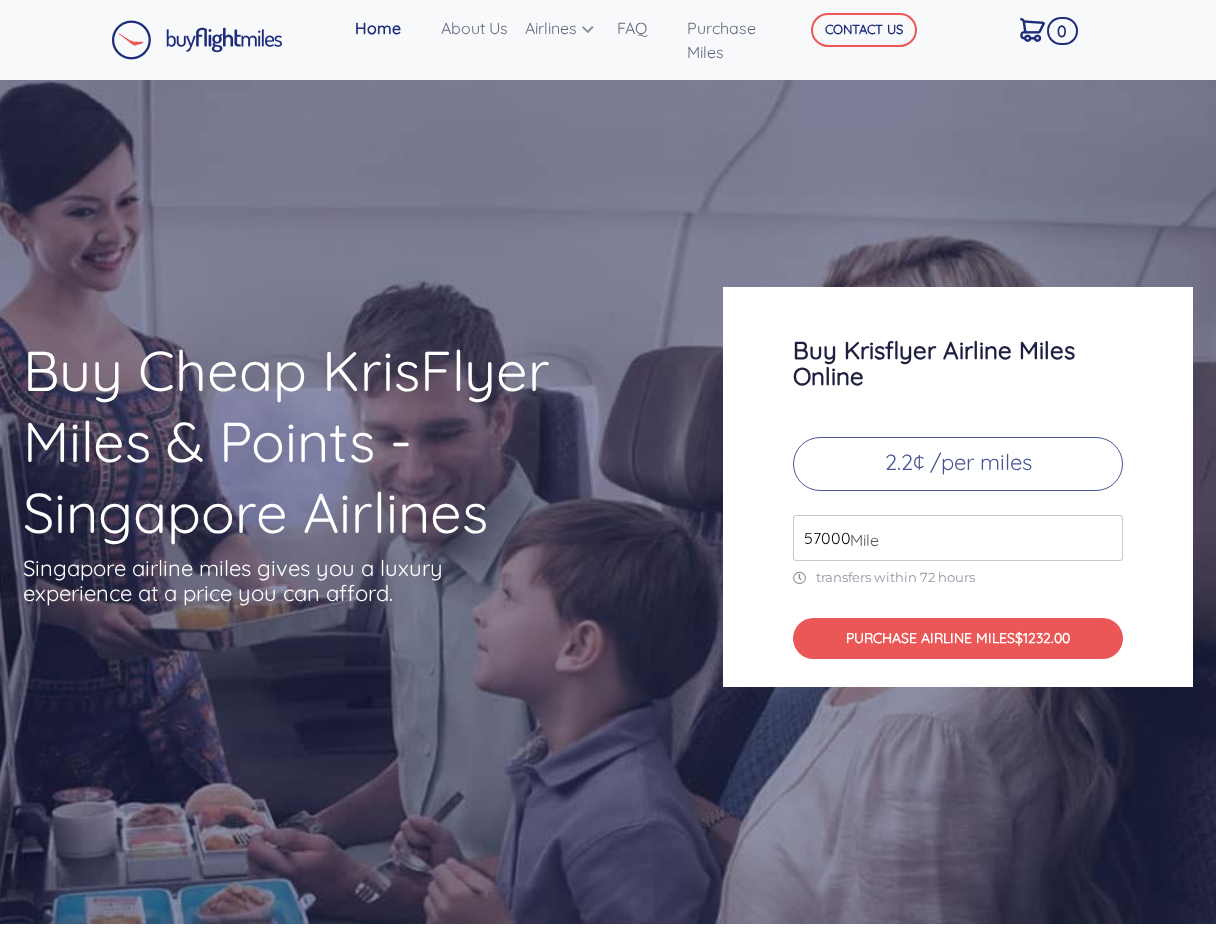 click on "57000" at bounding box center [958, 538] 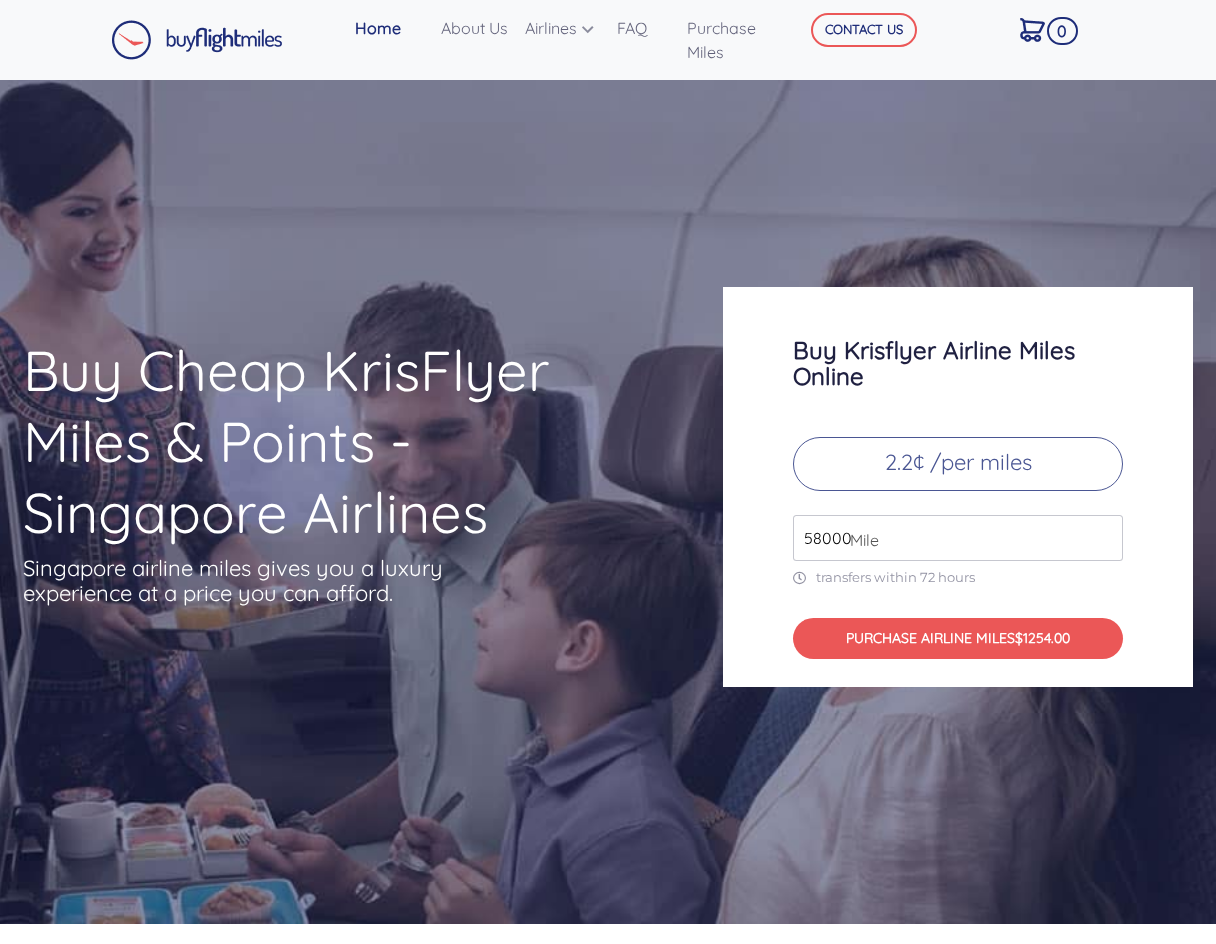 click on "58000" at bounding box center [958, 538] 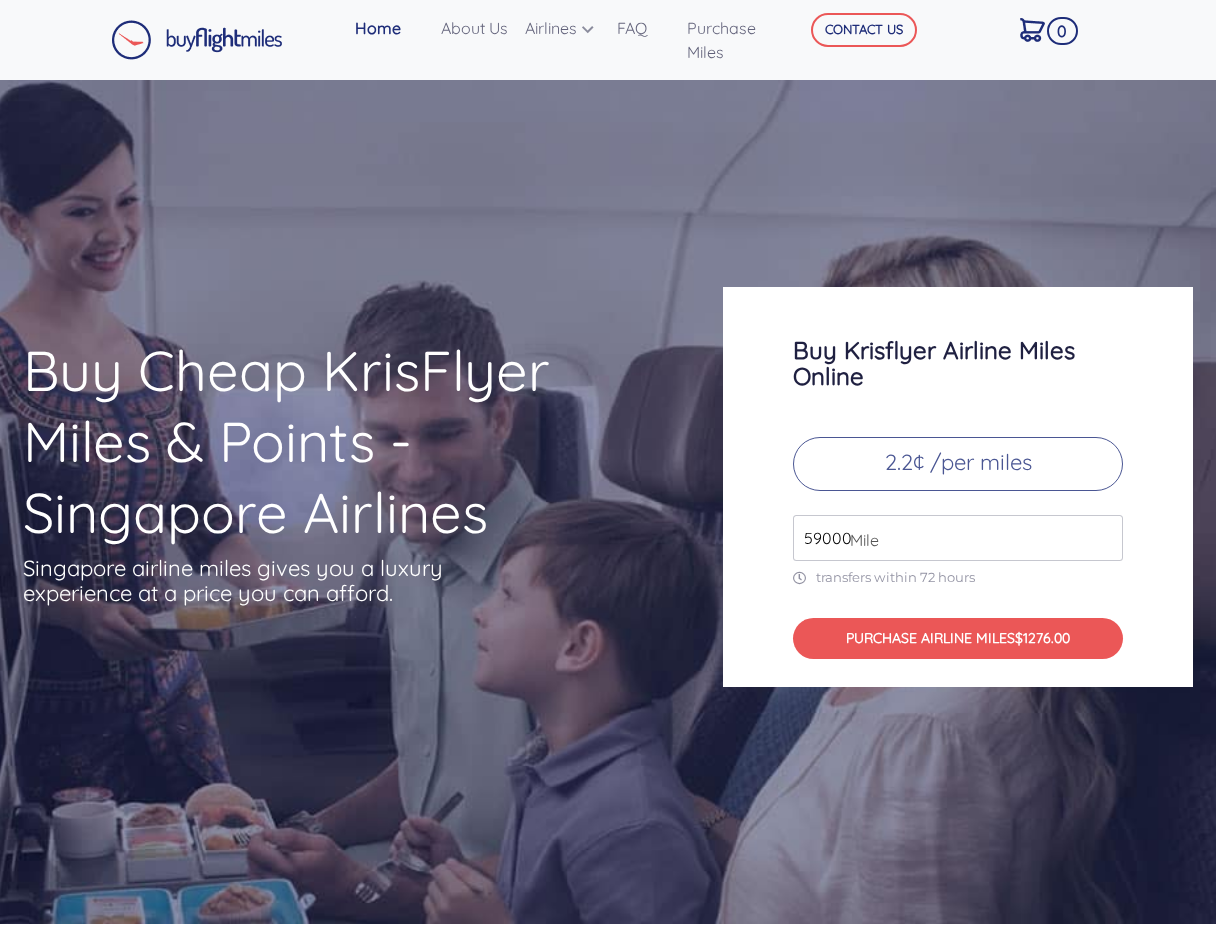 click on "59000" at bounding box center [958, 538] 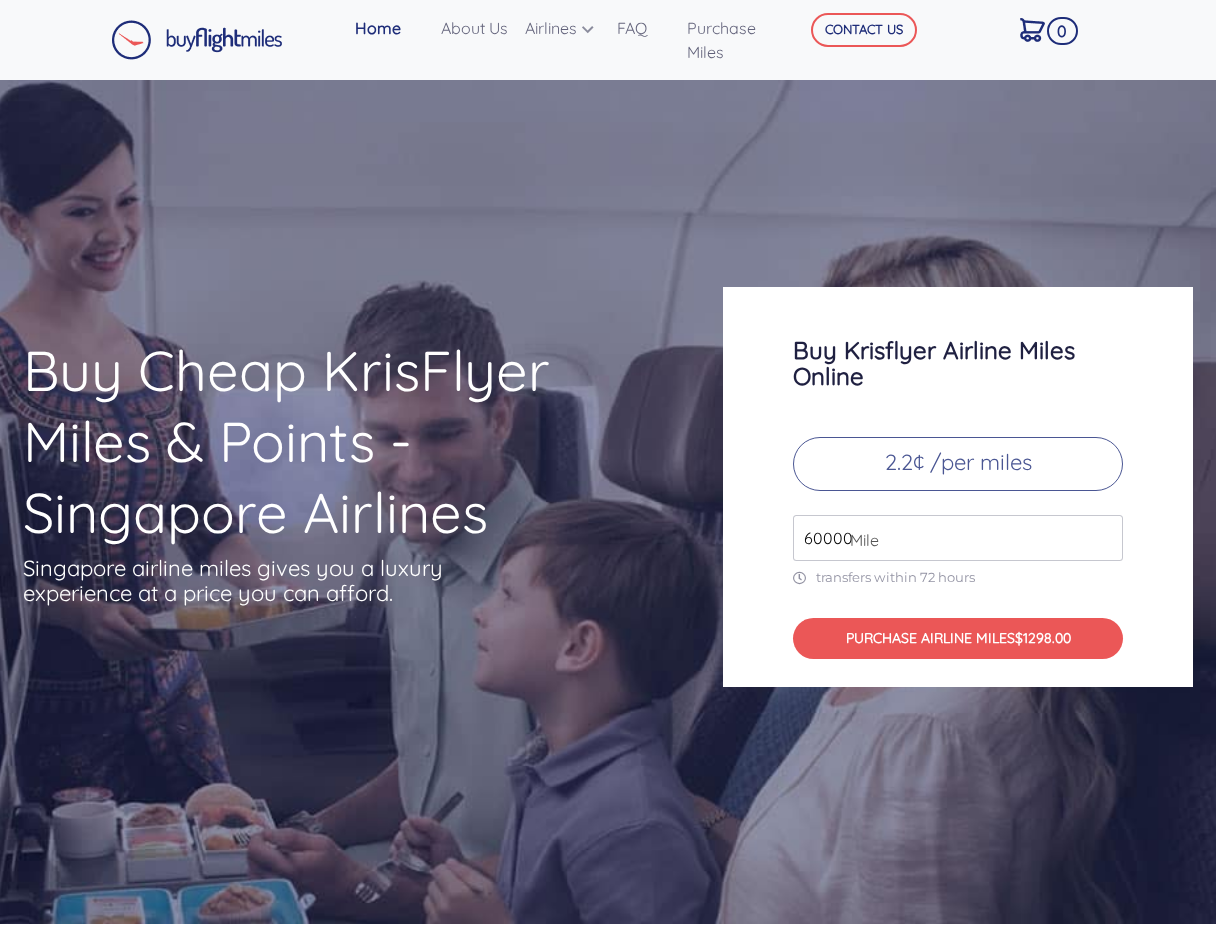 click on "60000" at bounding box center (958, 538) 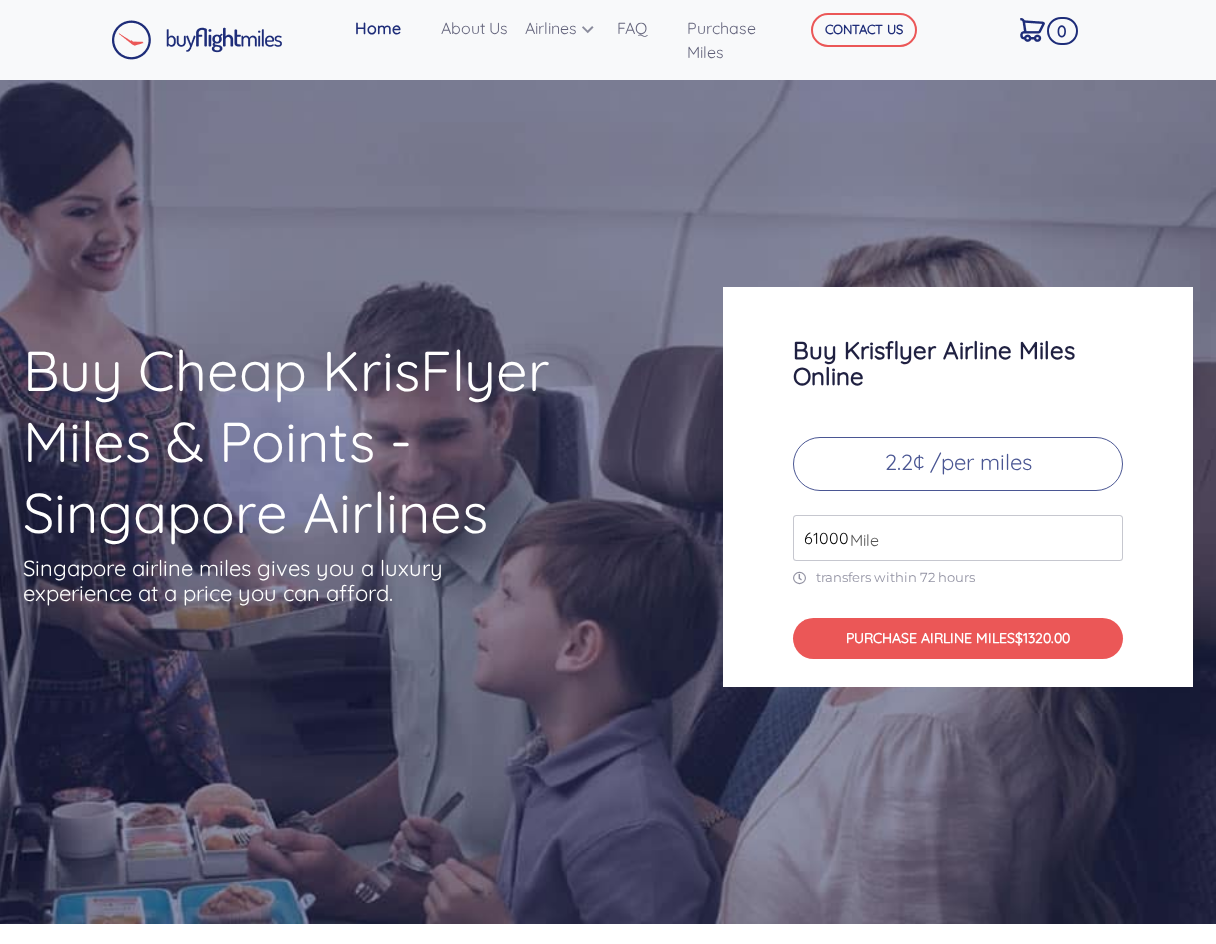 click on "61000" at bounding box center [958, 538] 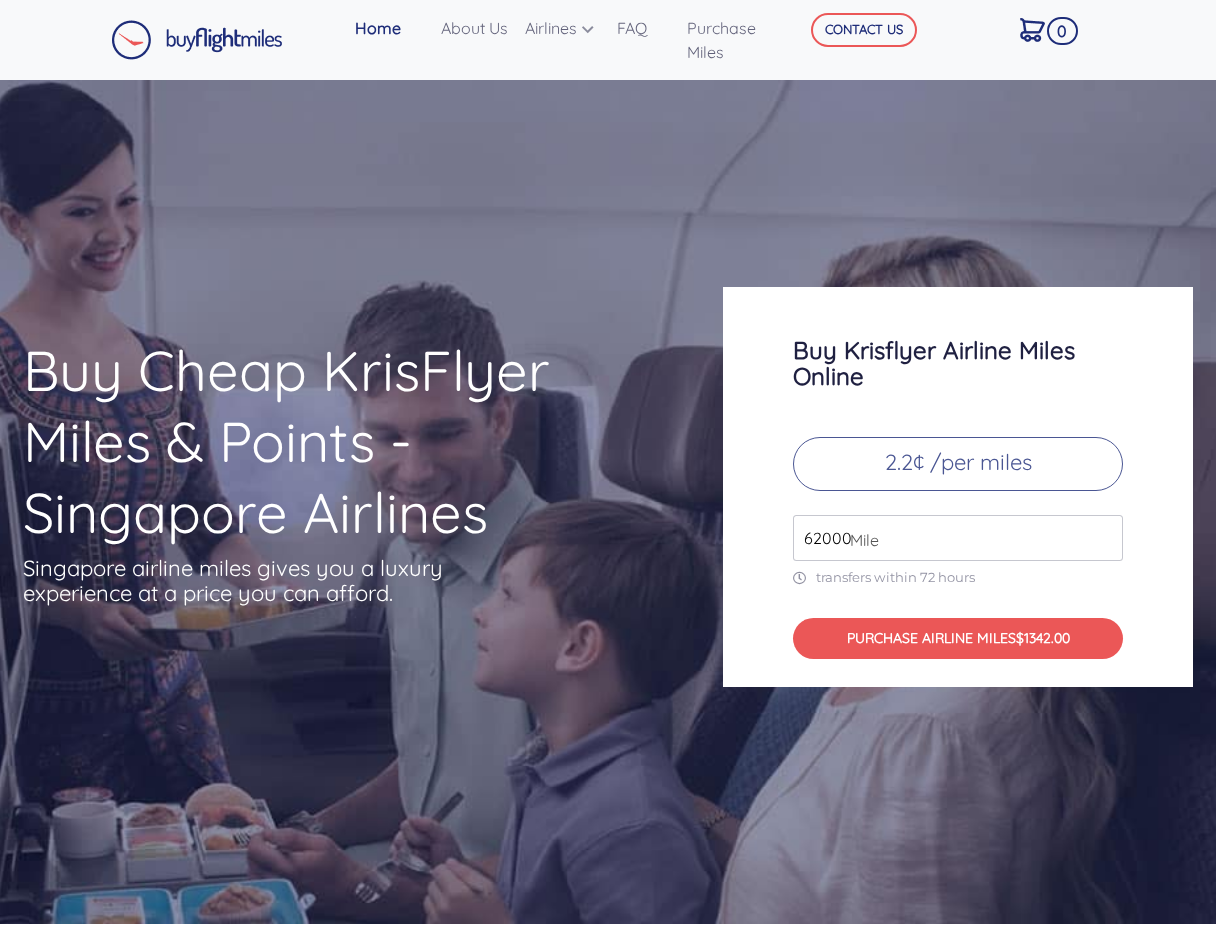 click on "62000" at bounding box center [958, 538] 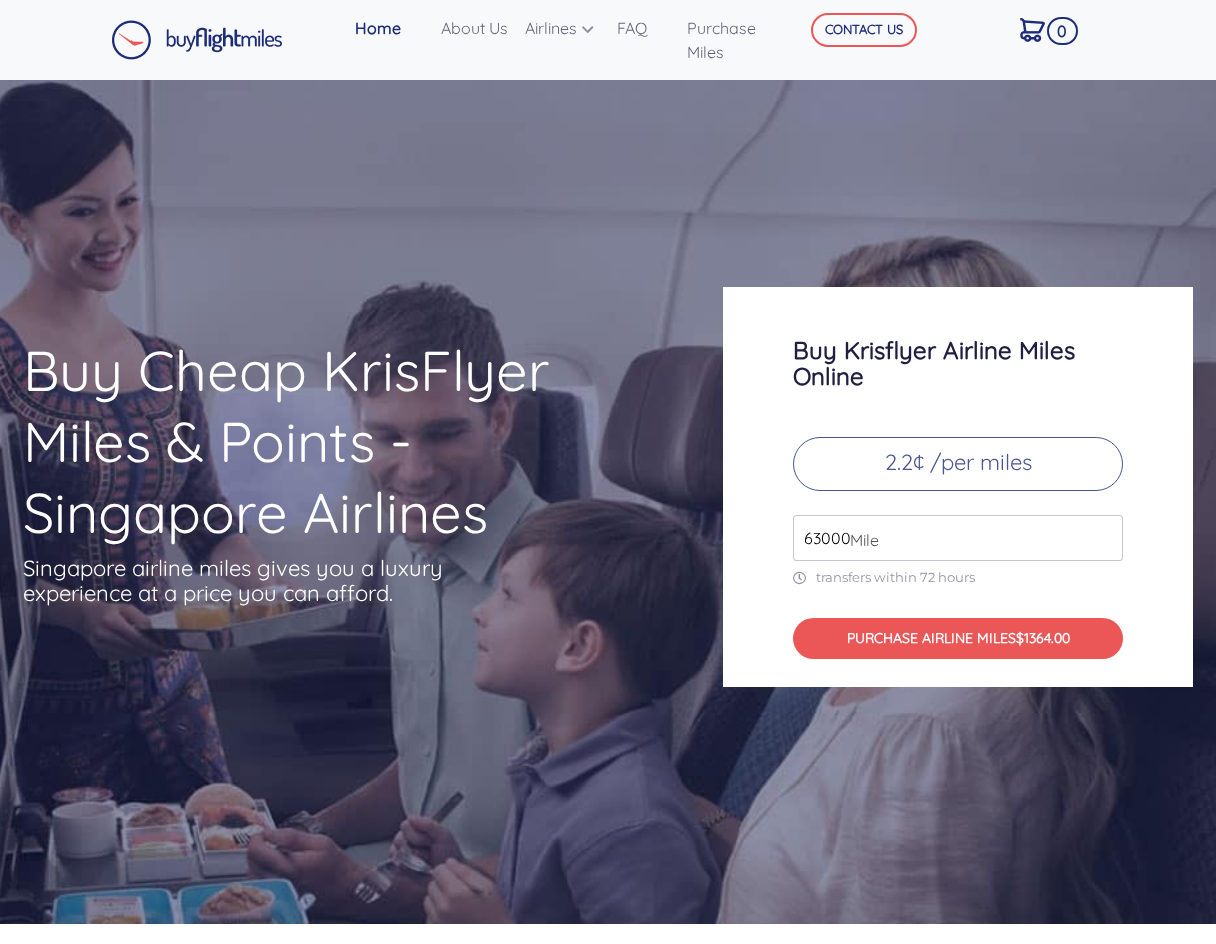 click on "63000" at bounding box center [958, 538] 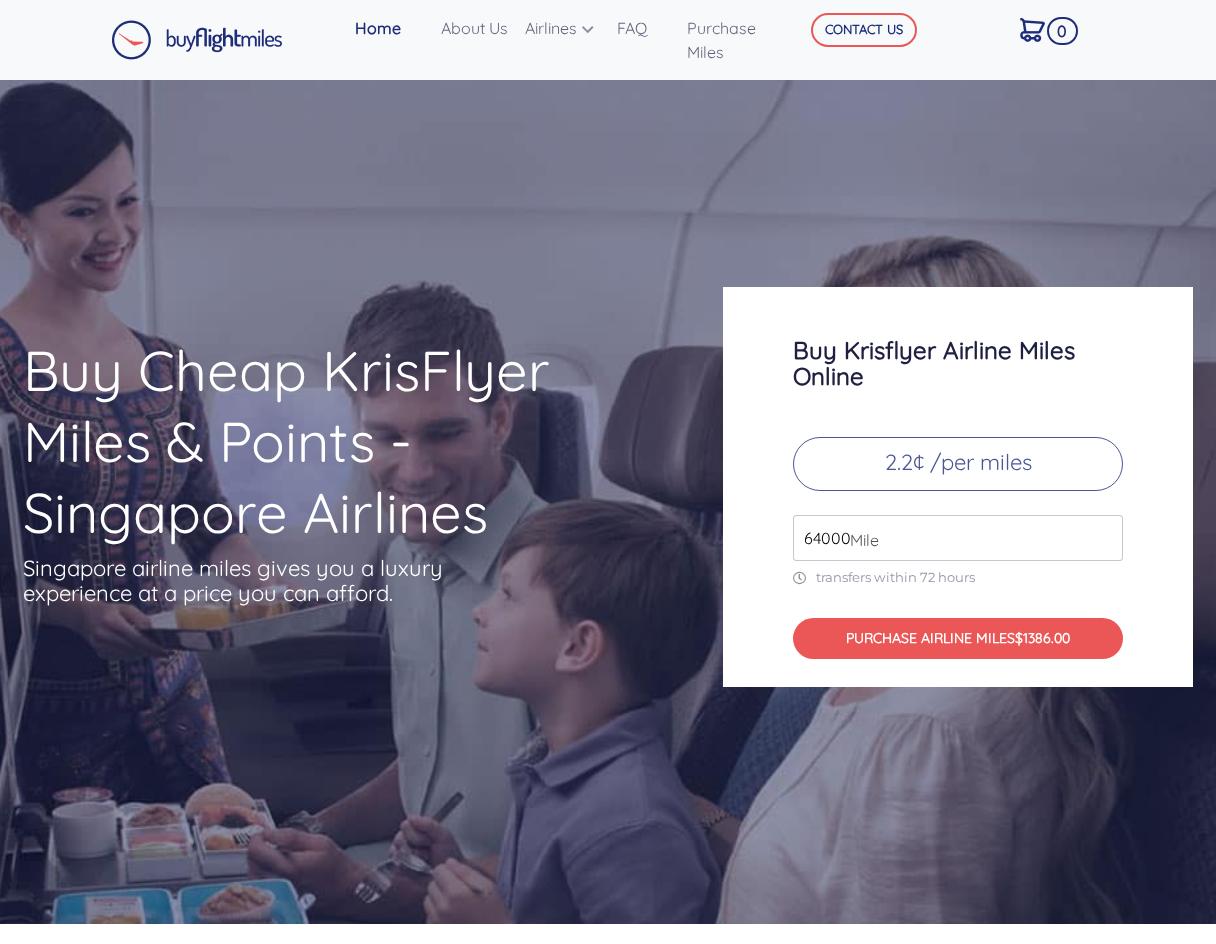 click on "64000" at bounding box center (958, 538) 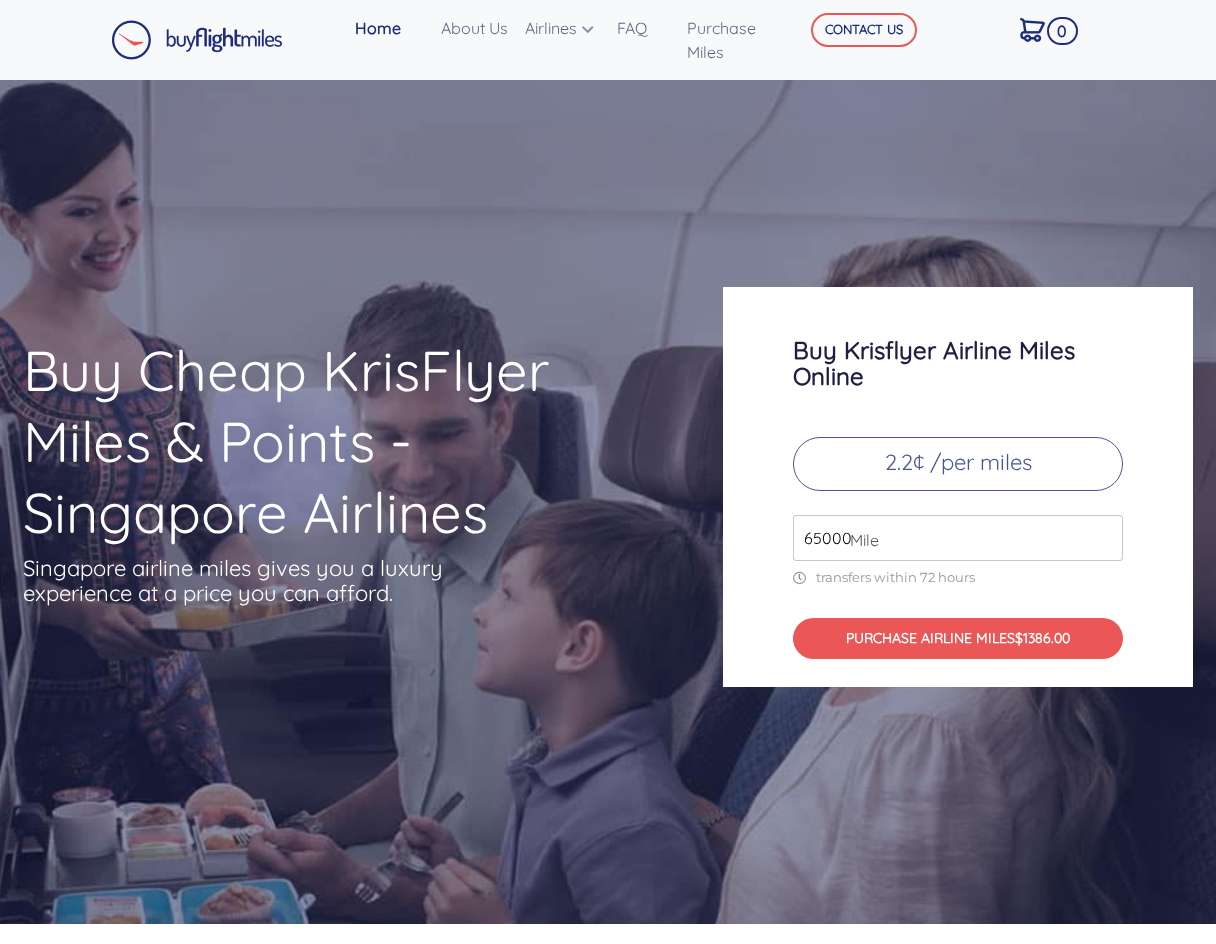 click on "65000" at bounding box center (958, 538) 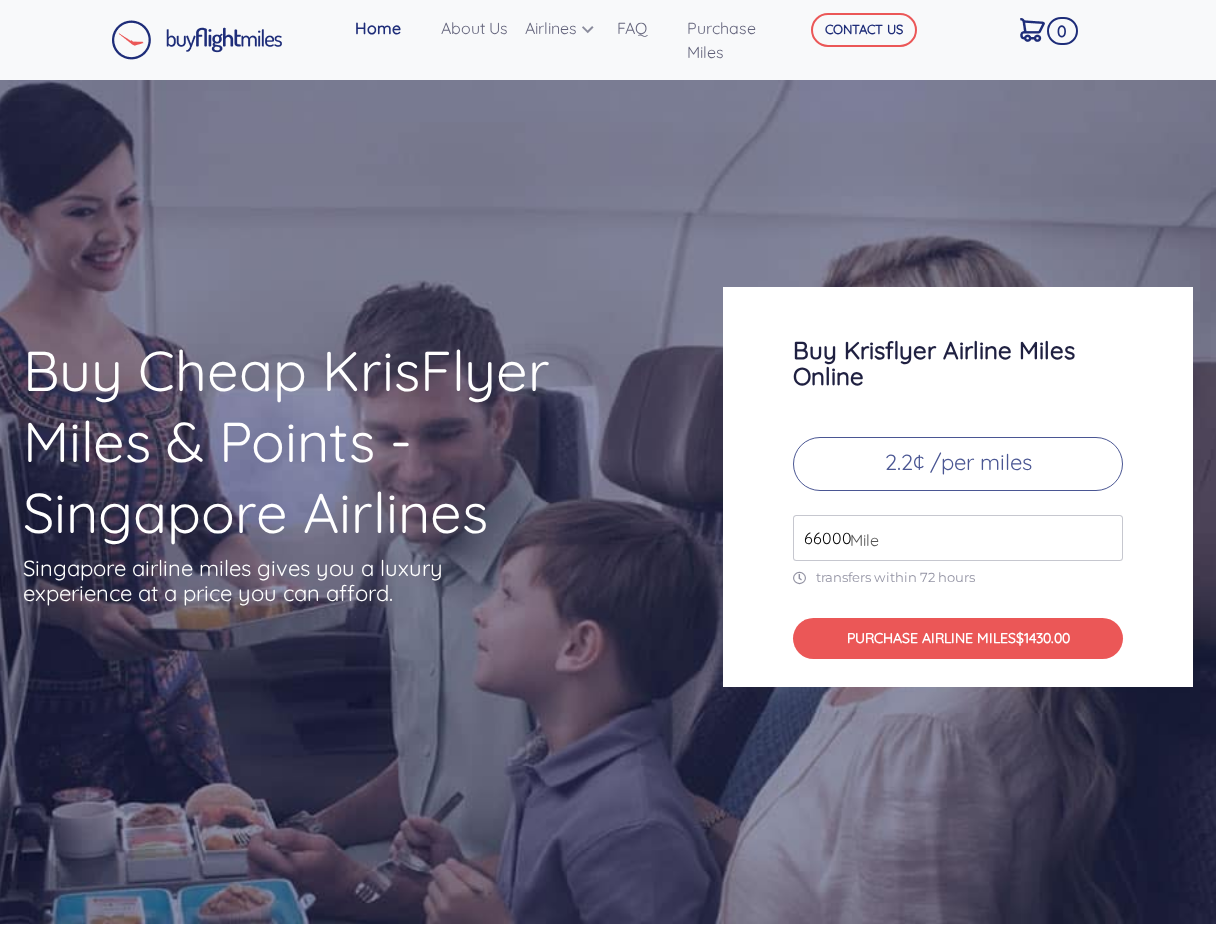 click on "66000" at bounding box center [958, 538] 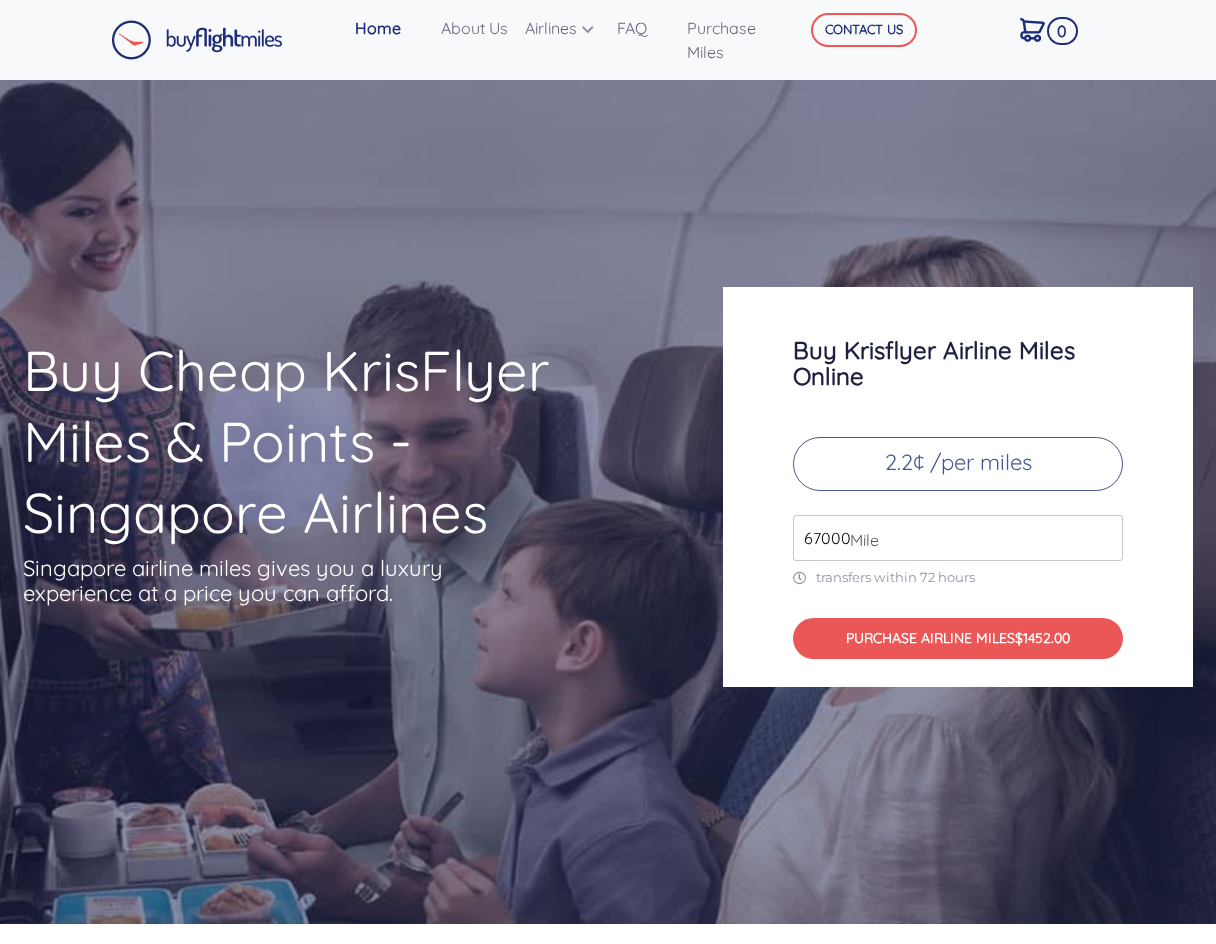click on "67000" at bounding box center [958, 538] 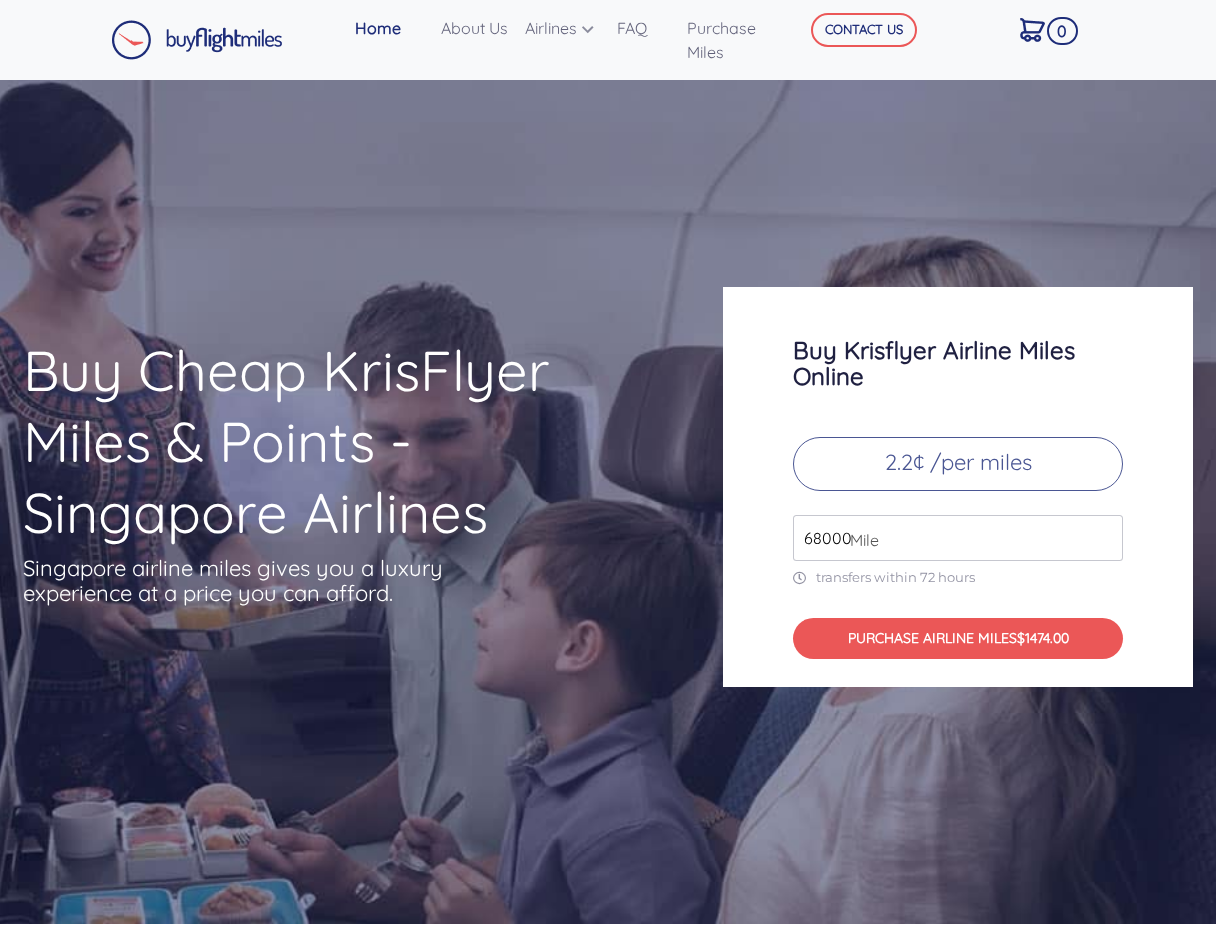 click on "68000" at bounding box center [958, 538] 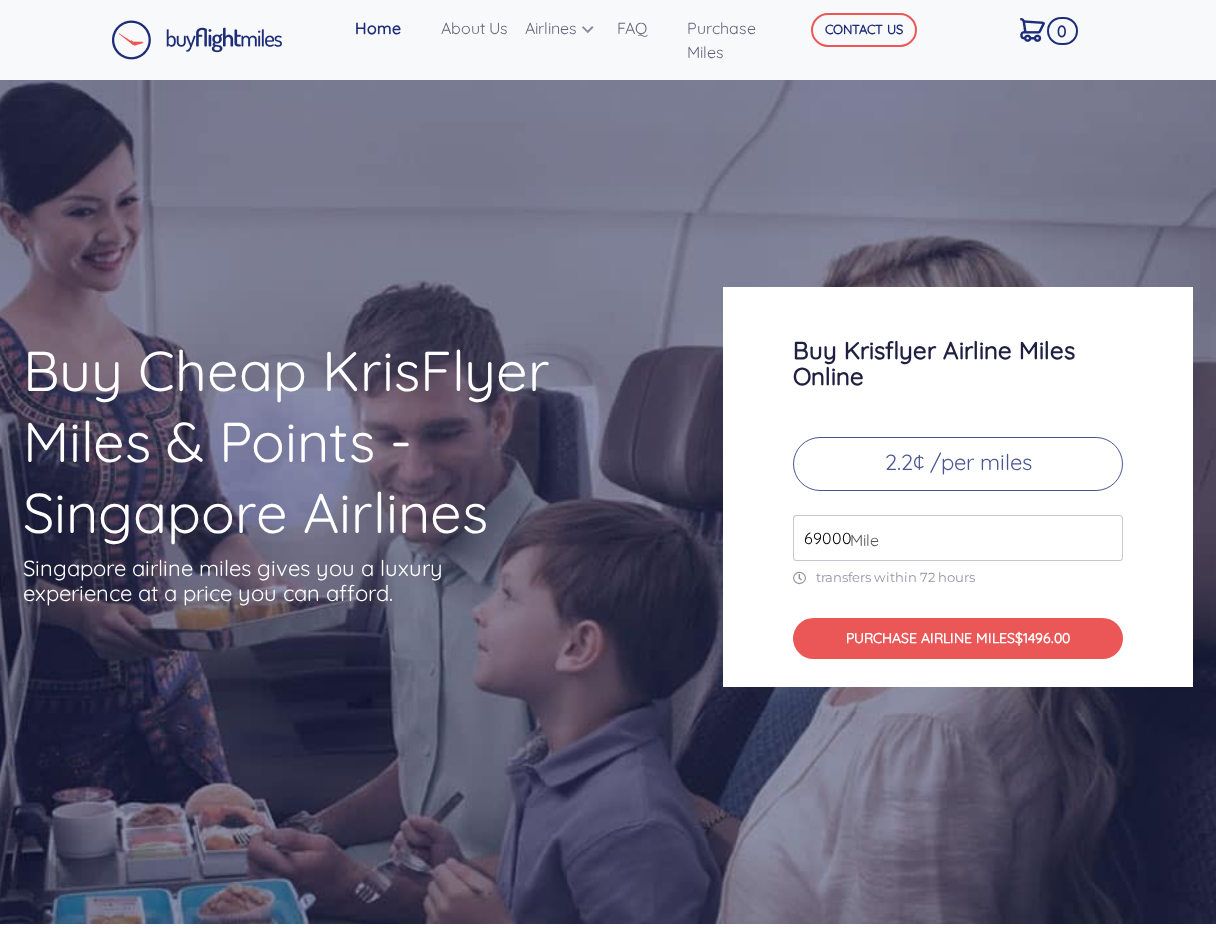 click on "69000" at bounding box center [958, 538] 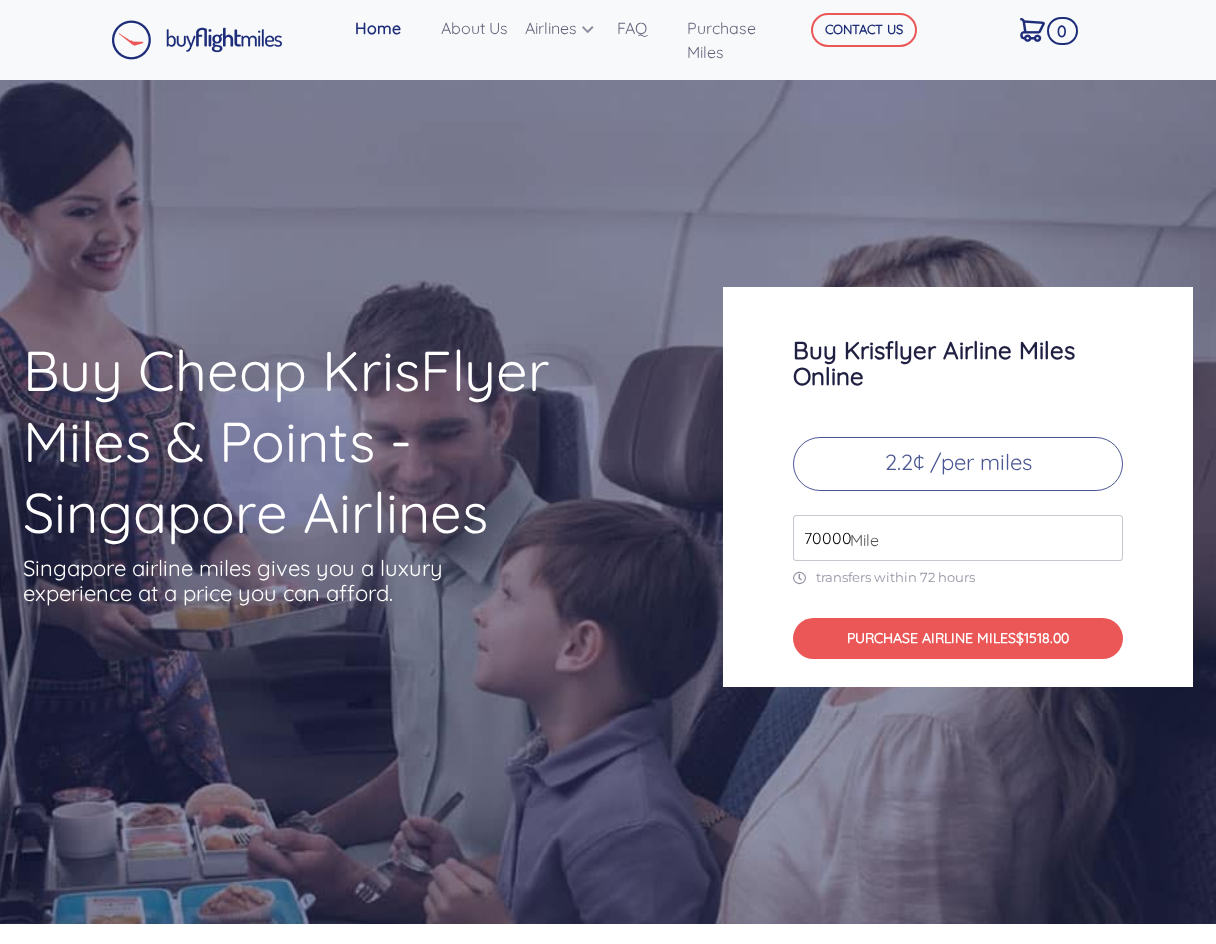 click on "70000" at bounding box center (958, 538) 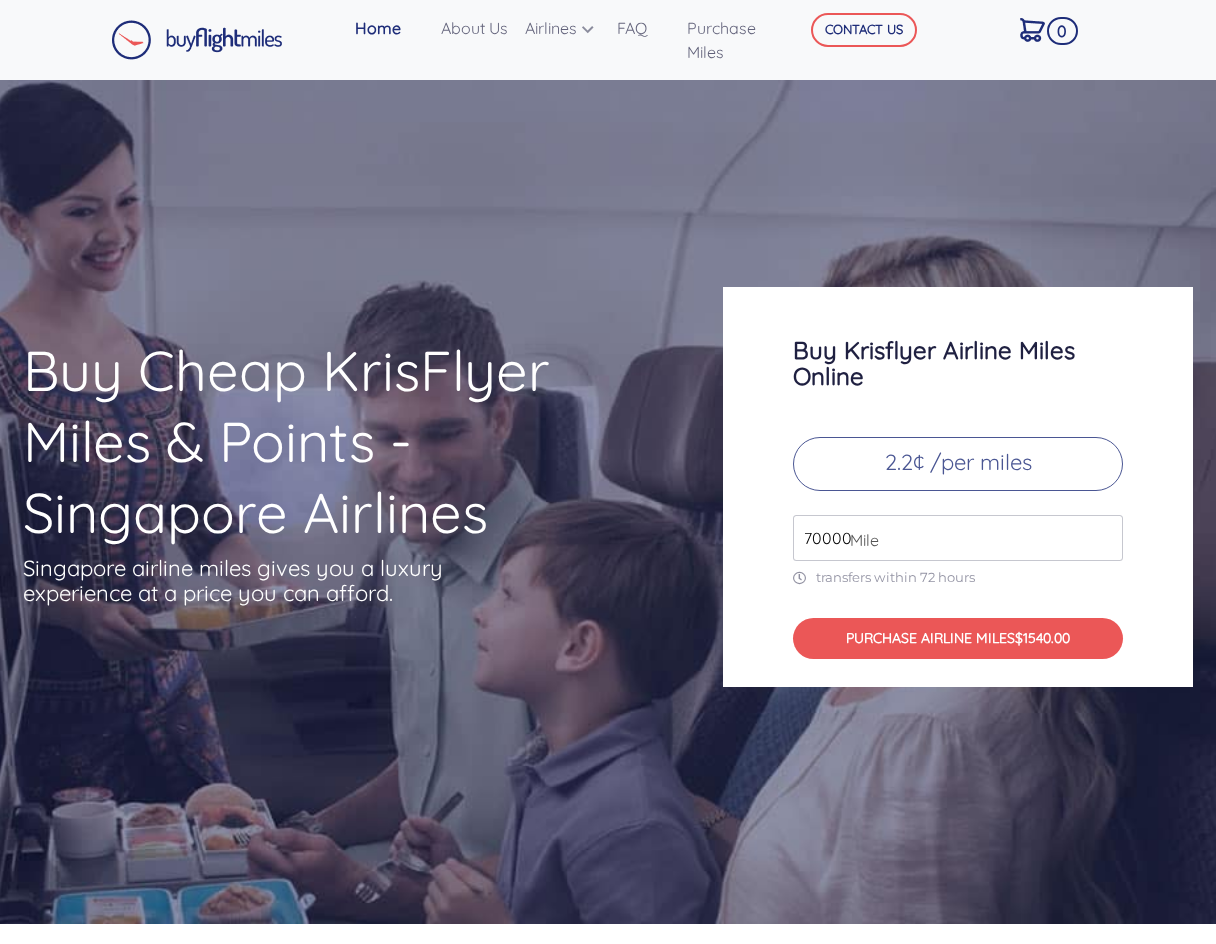 click on "Buy Krisflyer Airline Miles Online
2.2¢ /per miles
70000
Mile
transfers within 72 hours
PURCHASE AIRLINE MILES     $1540.00" at bounding box center [958, 487] 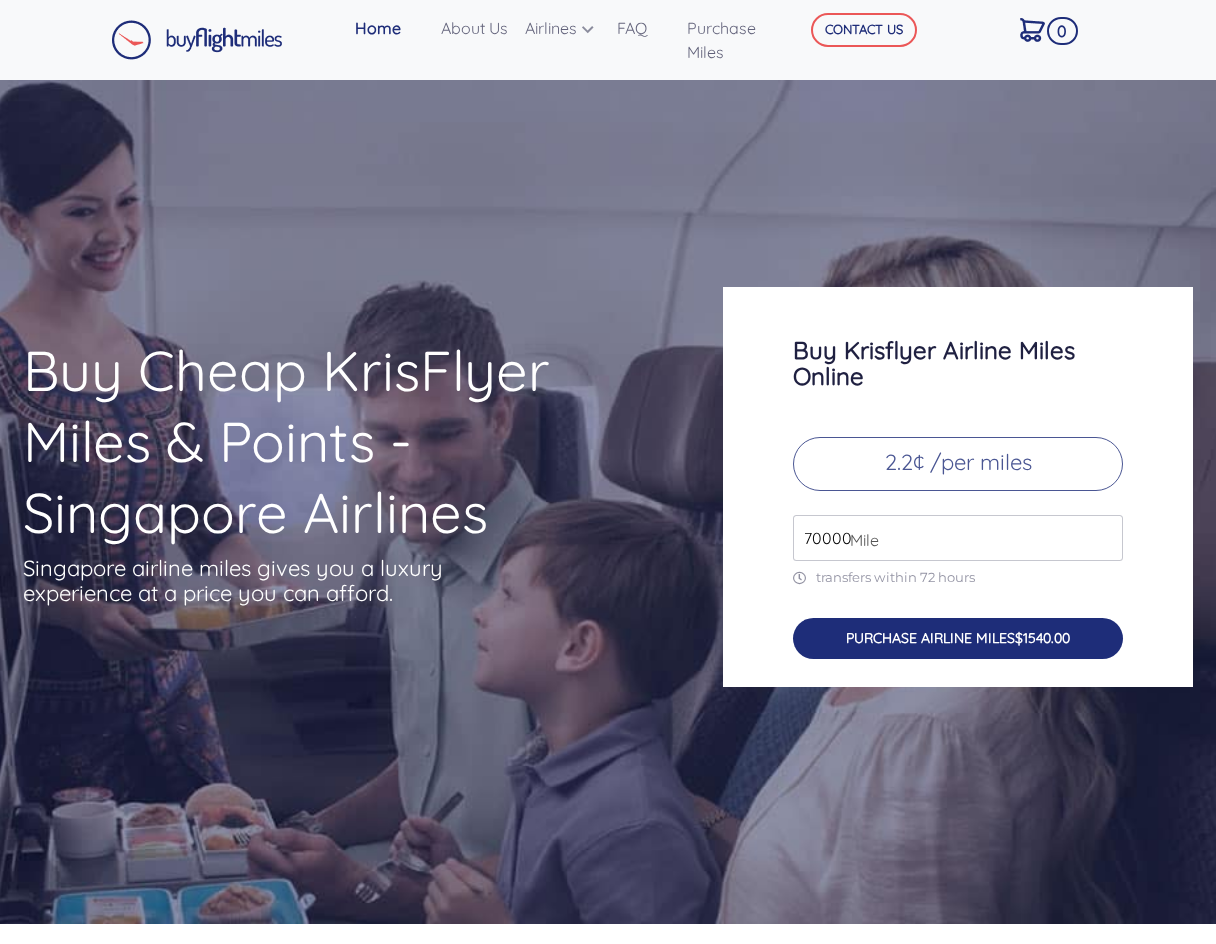 click on "PURCHASE AIRLINE MILES     $1540.00" at bounding box center [958, 638] 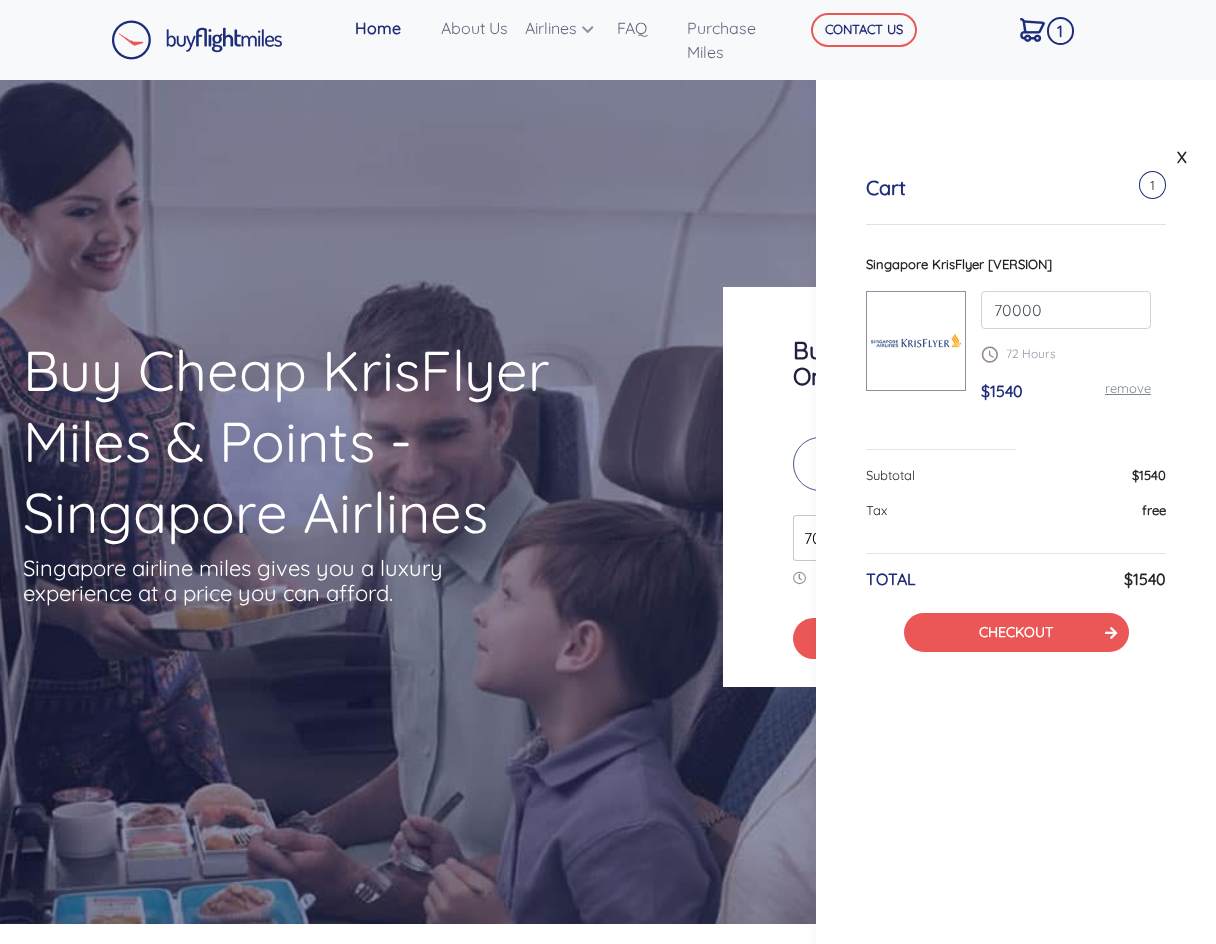 click on "Buy Krisflyer Airline Miles Online
2.2¢ /per miles
70000
Mile
transfers within 72 hours
PURCHASE AIRLINE MILES     $1540.00" at bounding box center [958, 487] 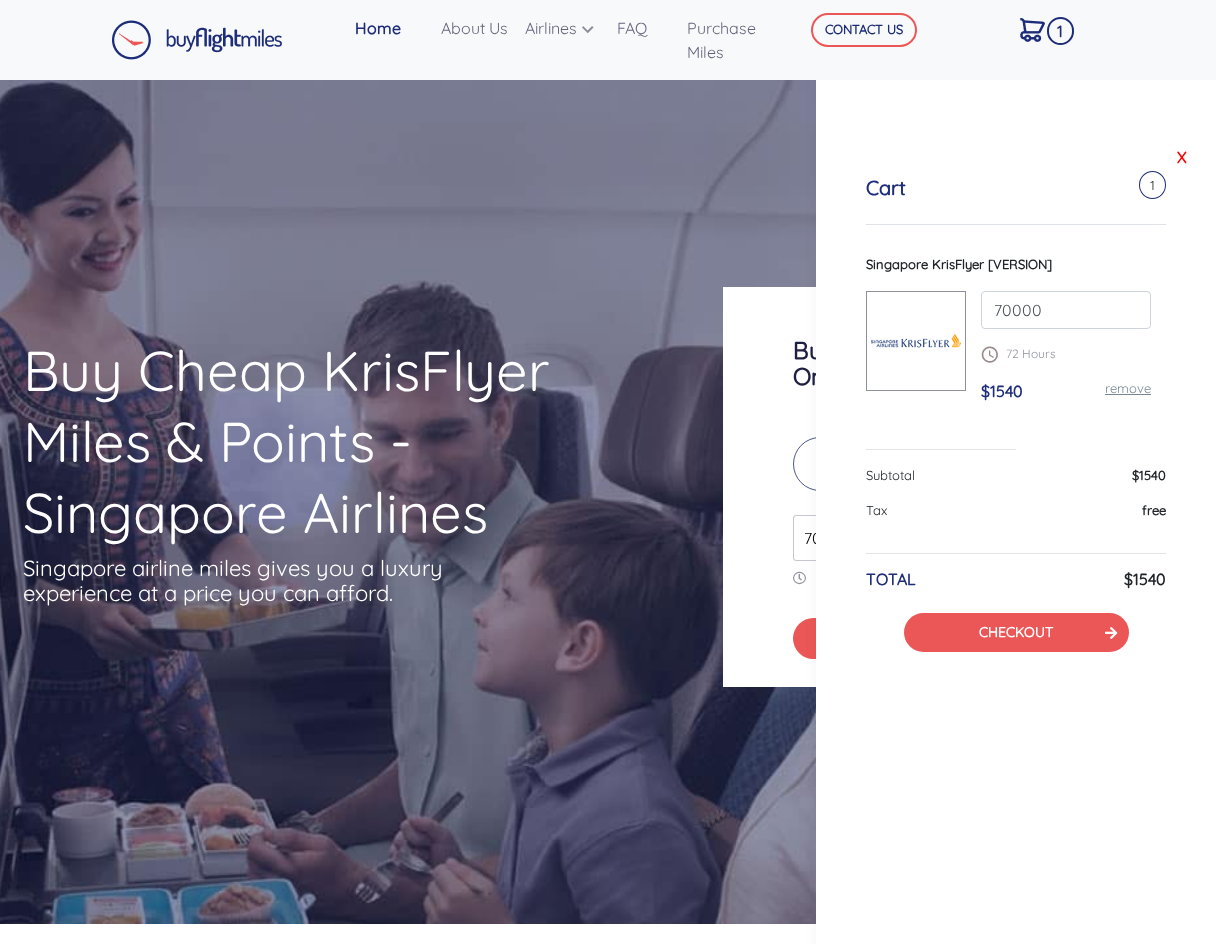 click on "X" at bounding box center [1182, 157] 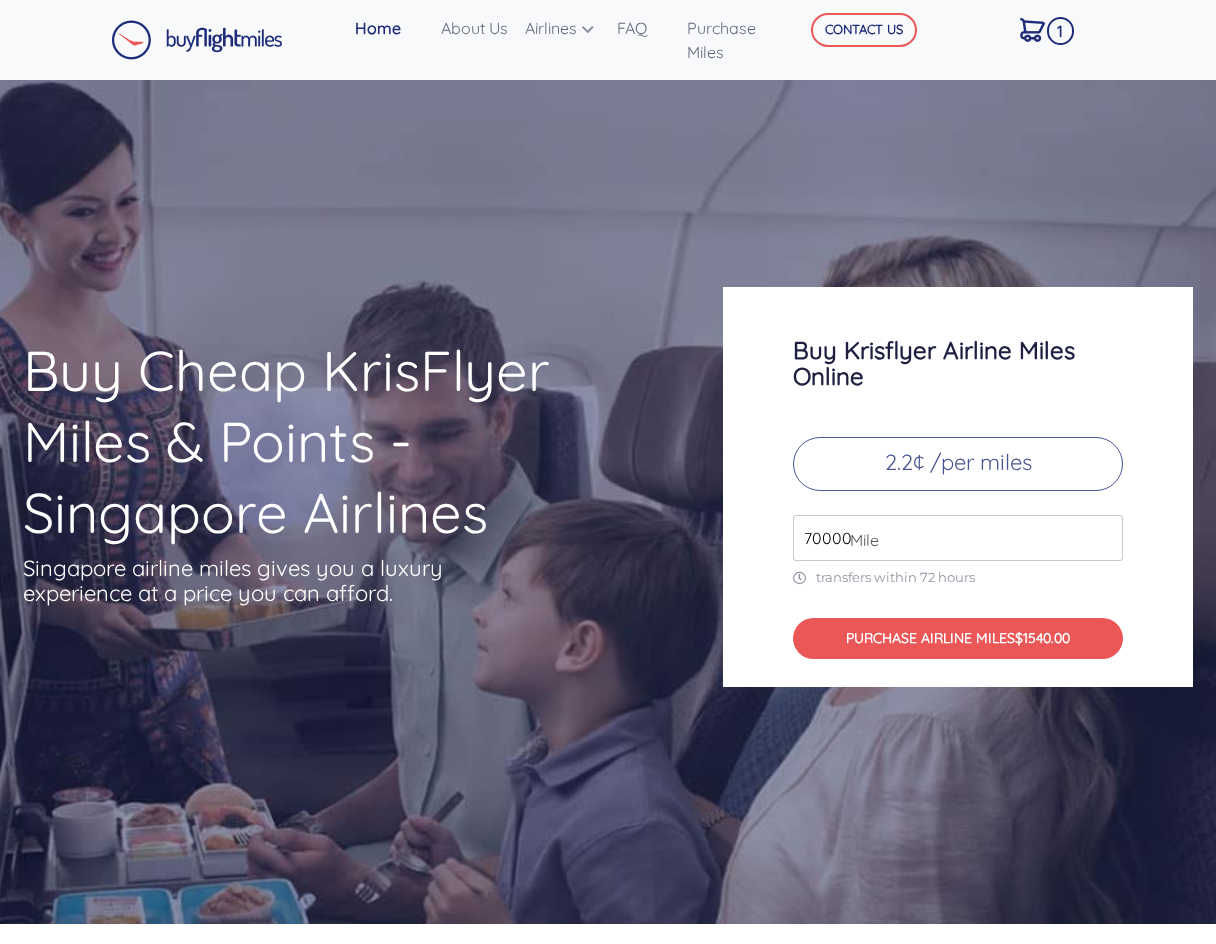 click on "70000" at bounding box center [958, 538] 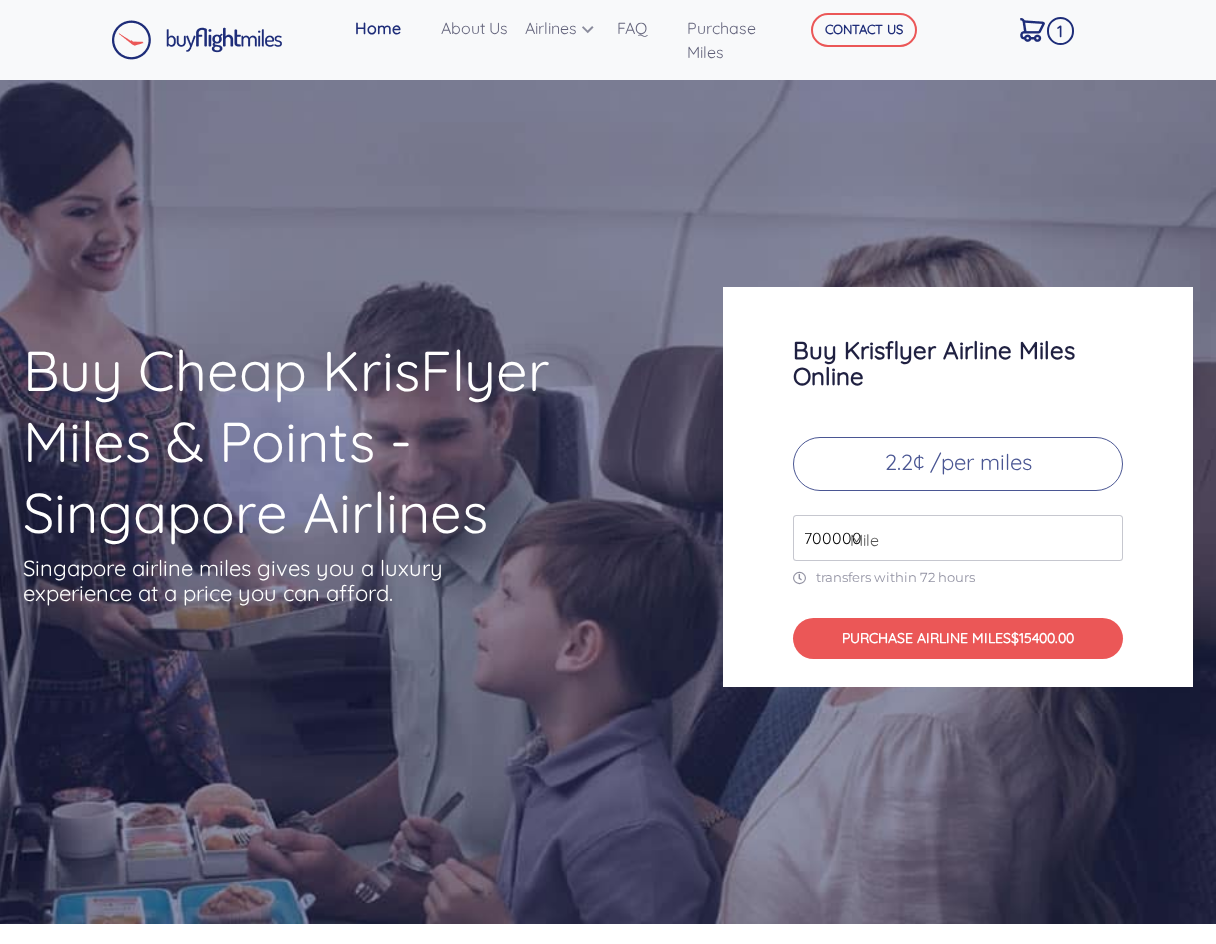 click on "700000" at bounding box center (958, 538) 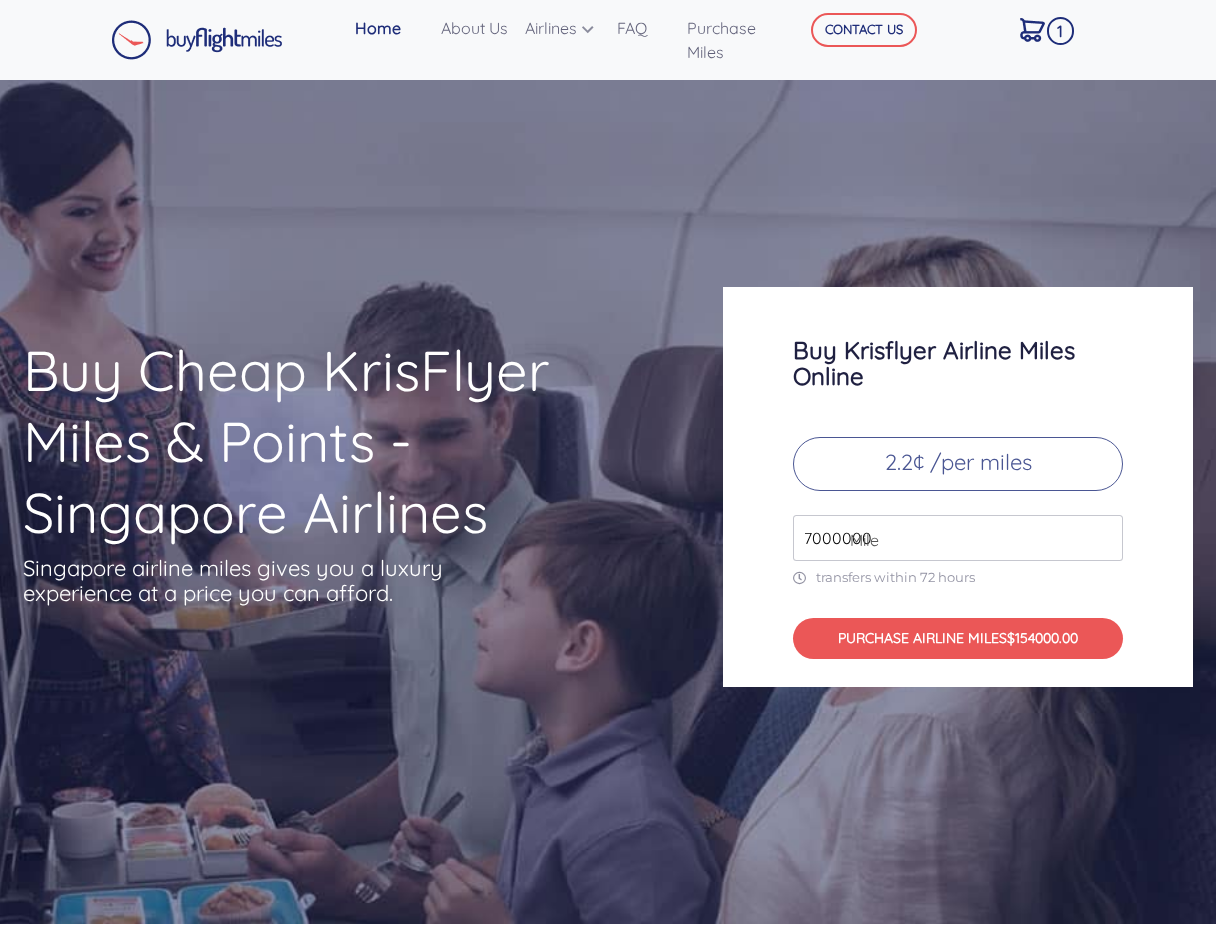 click on "Buy Krisflyer Airline Miles Online
2.2¢ /per miles
7000000
Mile
transfers within 72 hours
PURCHASE AIRLINE MILES     $154000.00" at bounding box center (958, 487) 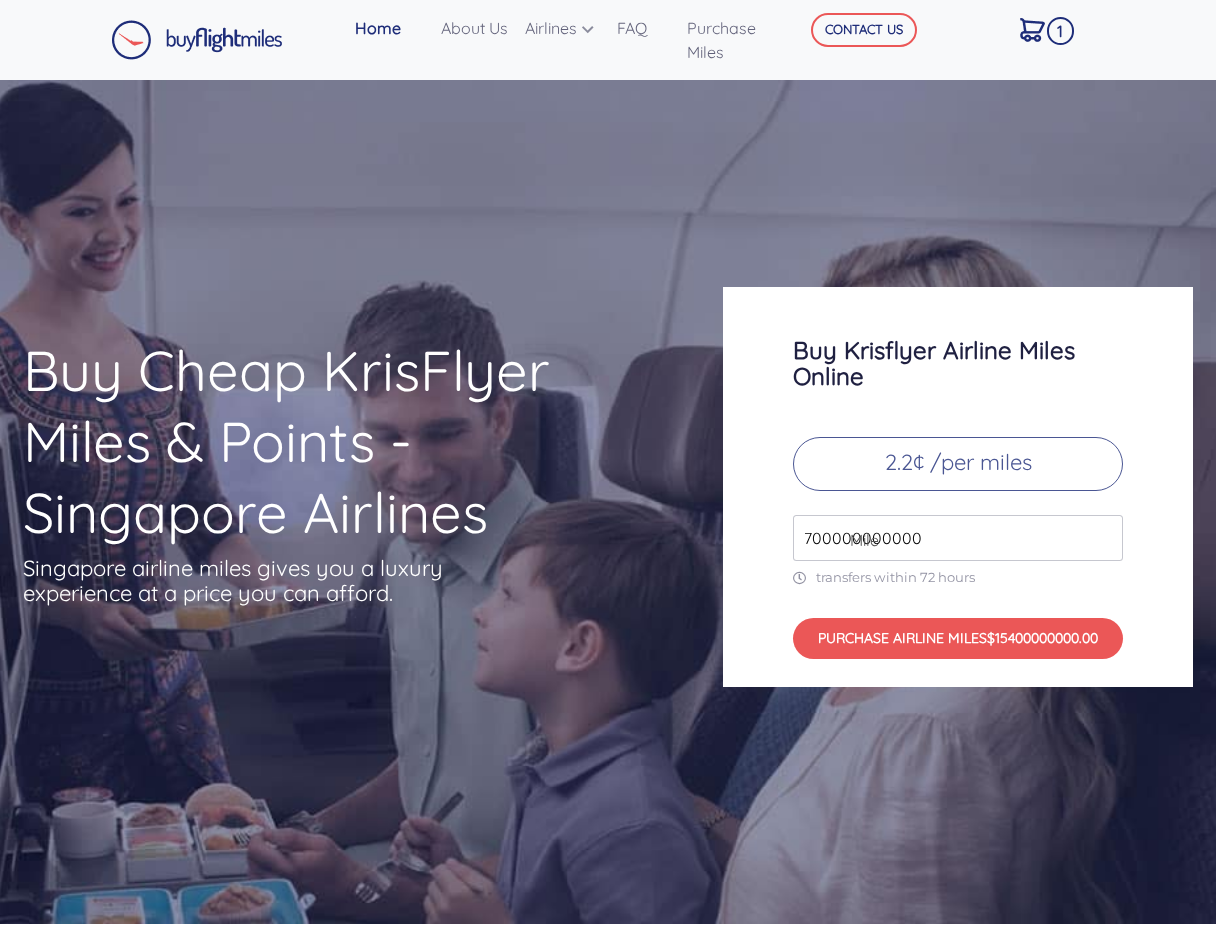 type on "700000000000" 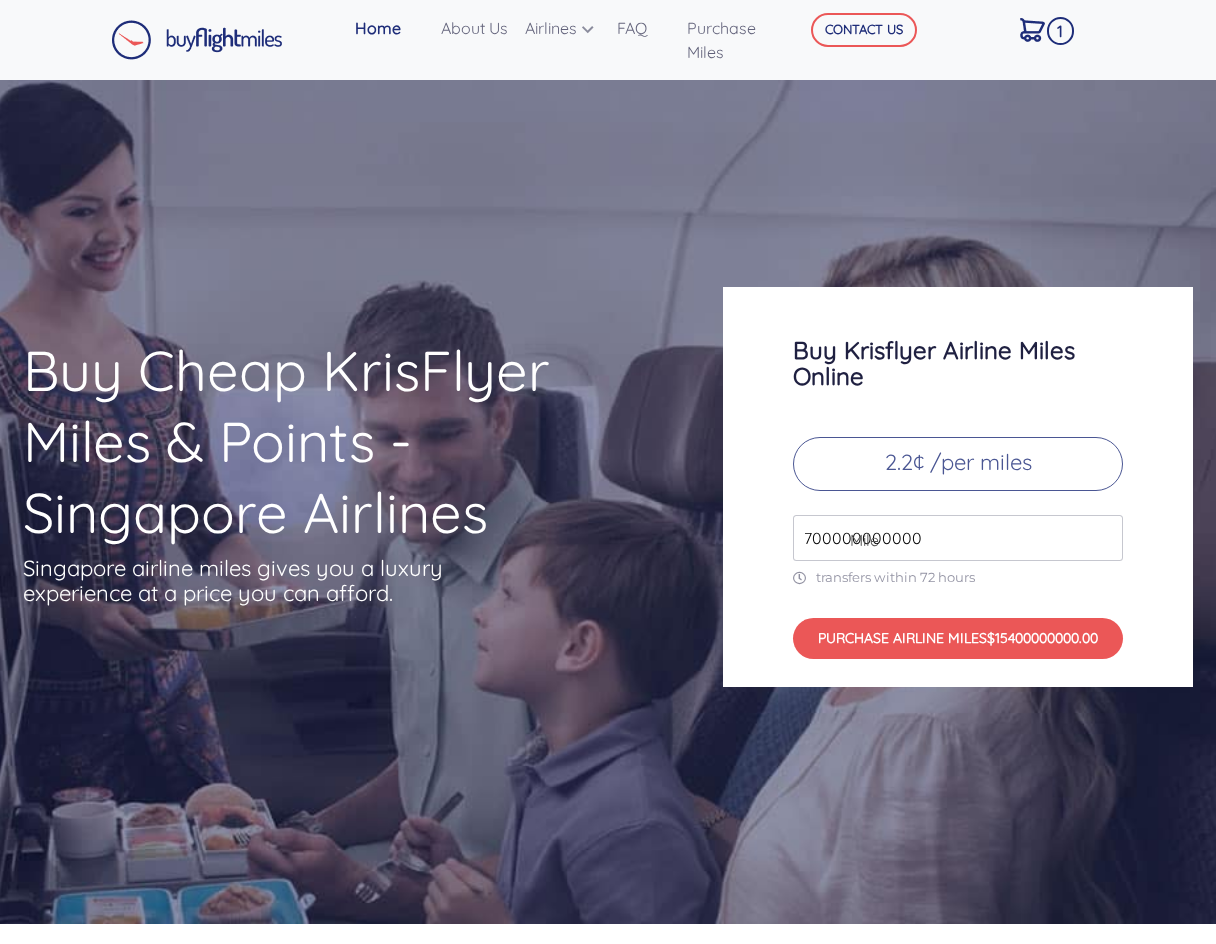 click on "2.2¢ /per miles" at bounding box center [958, 464] 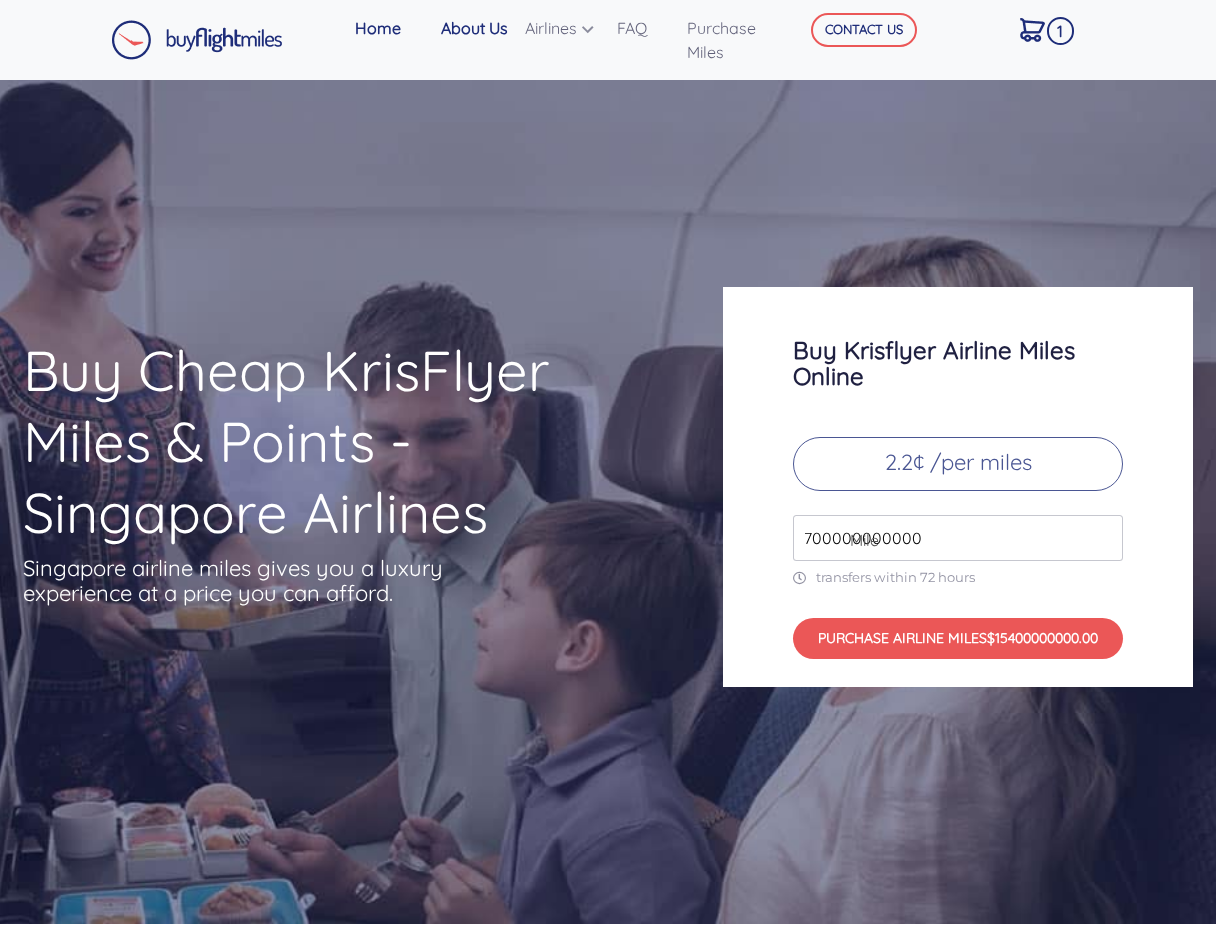 click on "About Us" at bounding box center [475, 28] 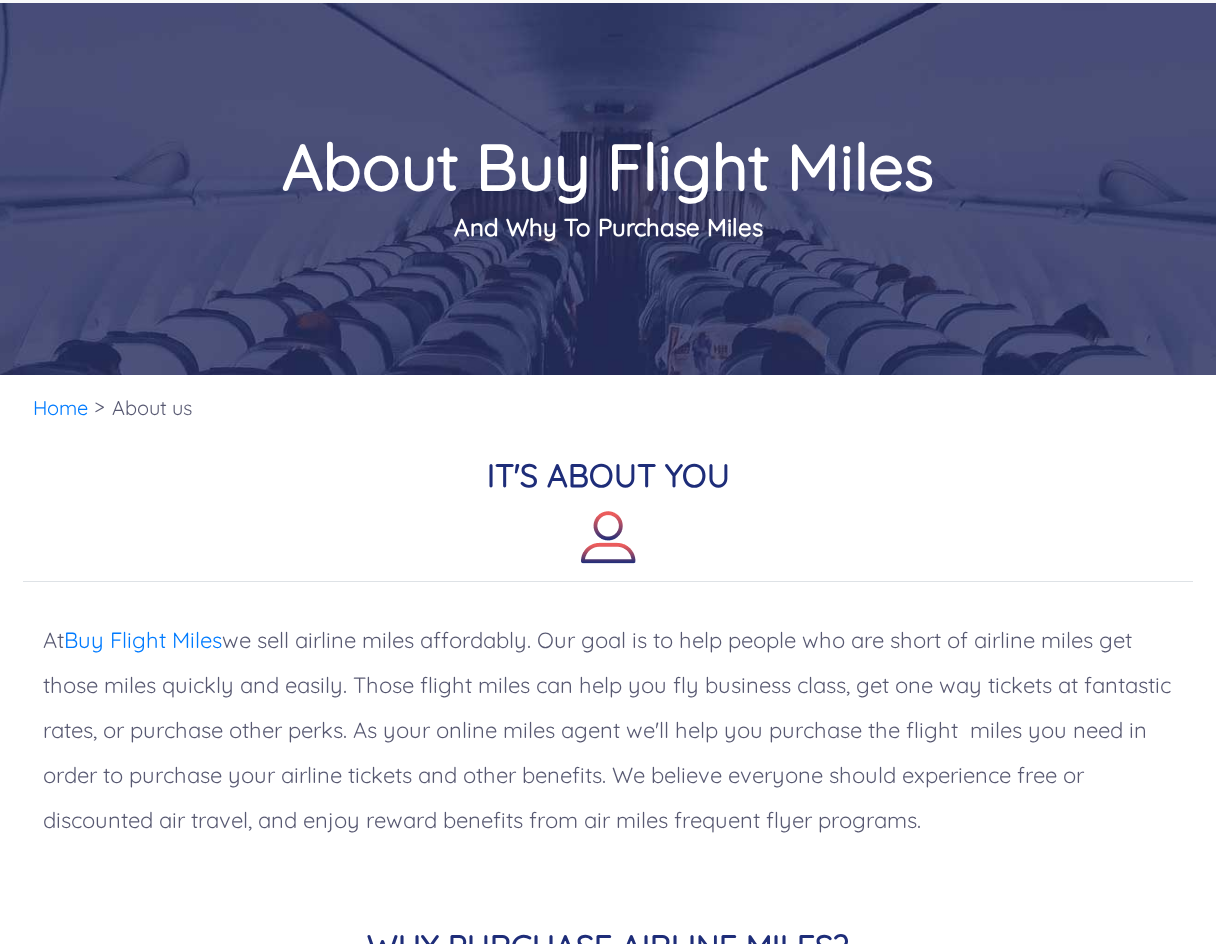 scroll, scrollTop: 0, scrollLeft: 0, axis: both 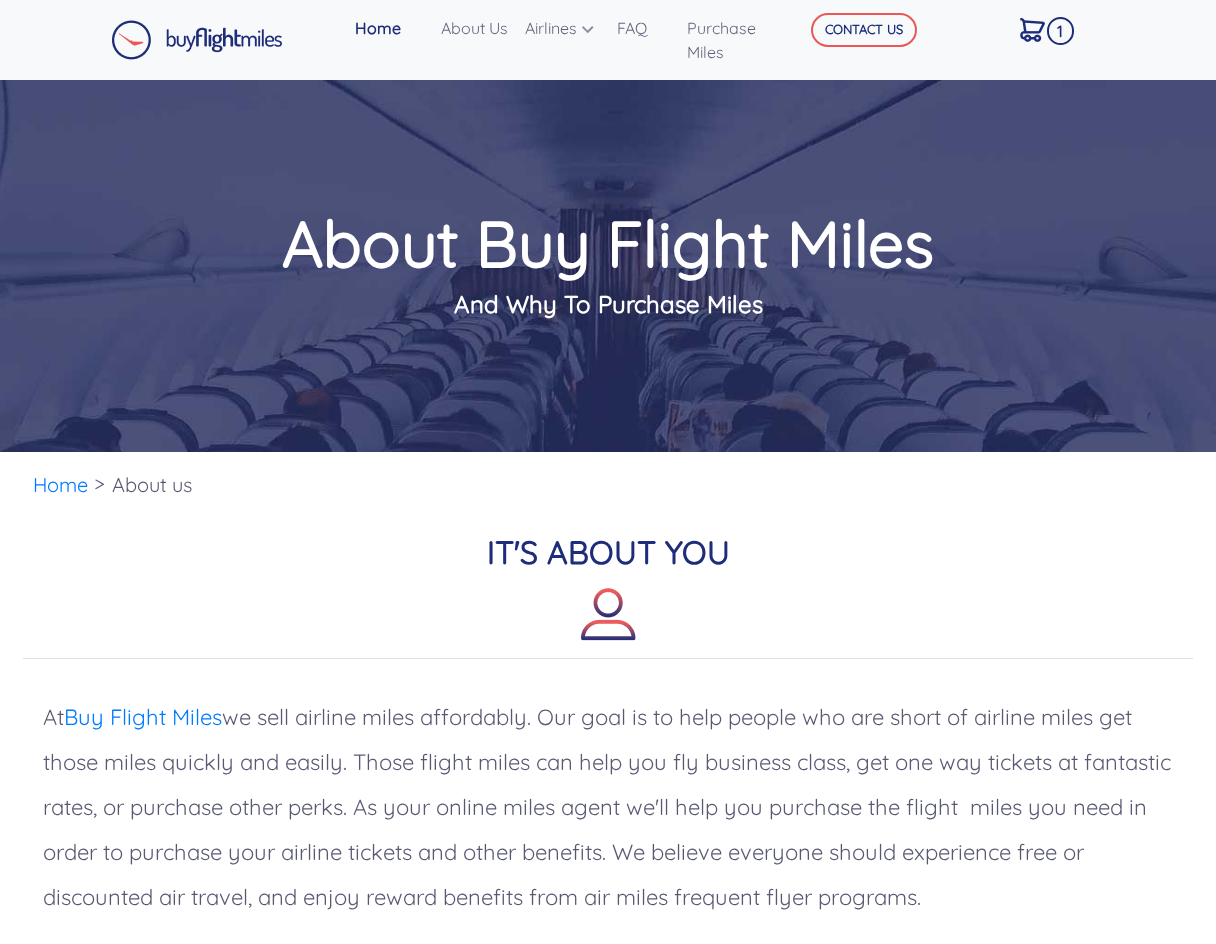 click on "Home" at bounding box center (390, 28) 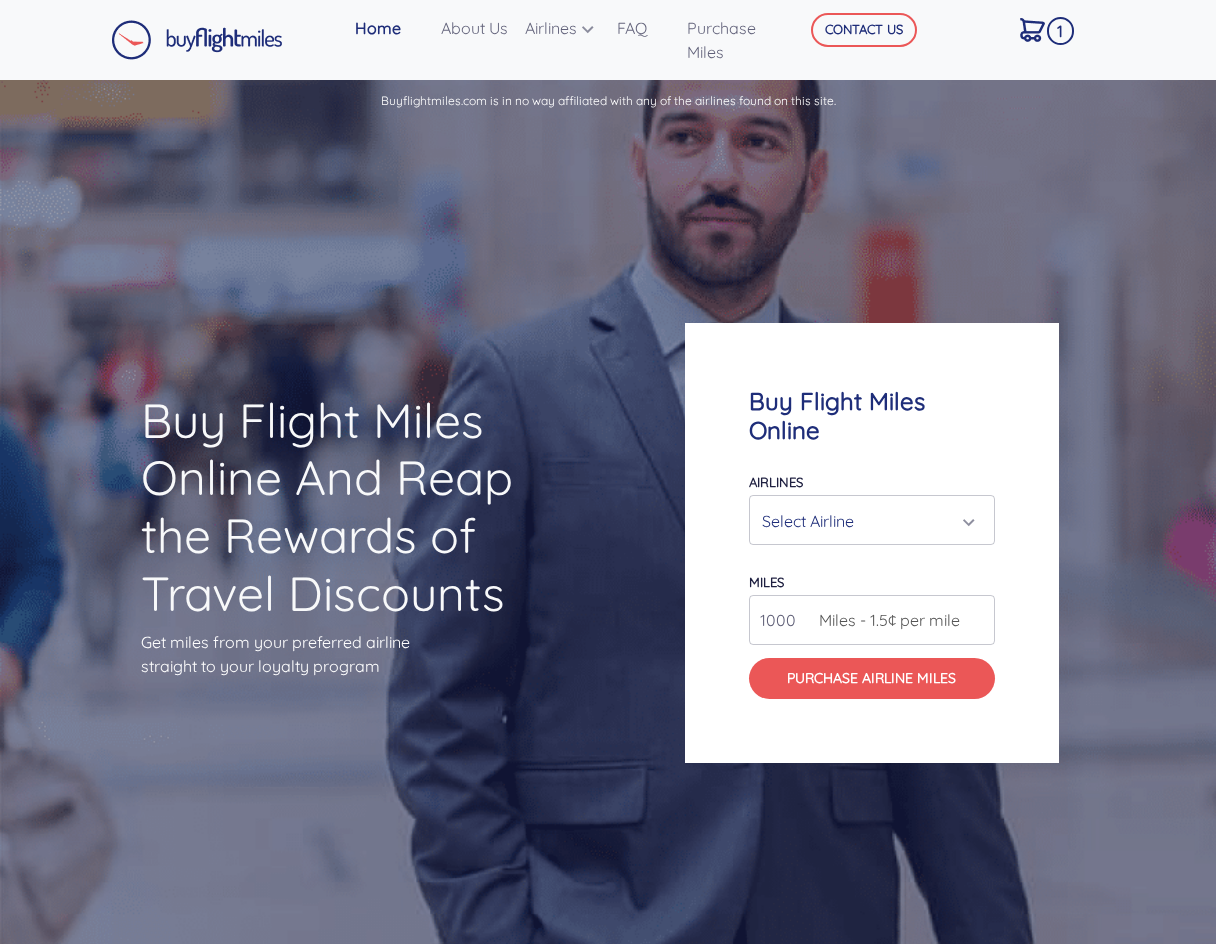 scroll, scrollTop: 0, scrollLeft: 0, axis: both 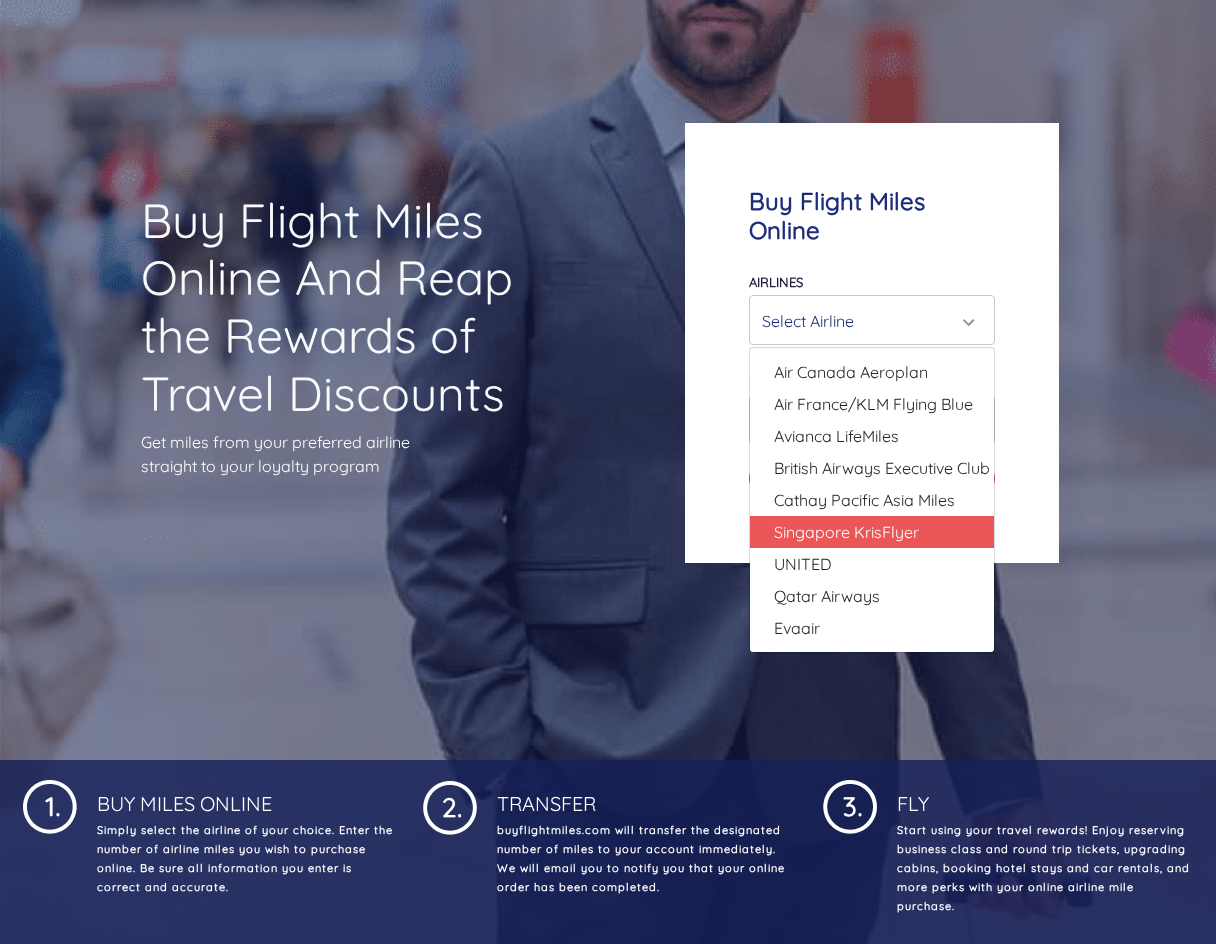 click on "Singapore KrisFlyer" at bounding box center [846, 532] 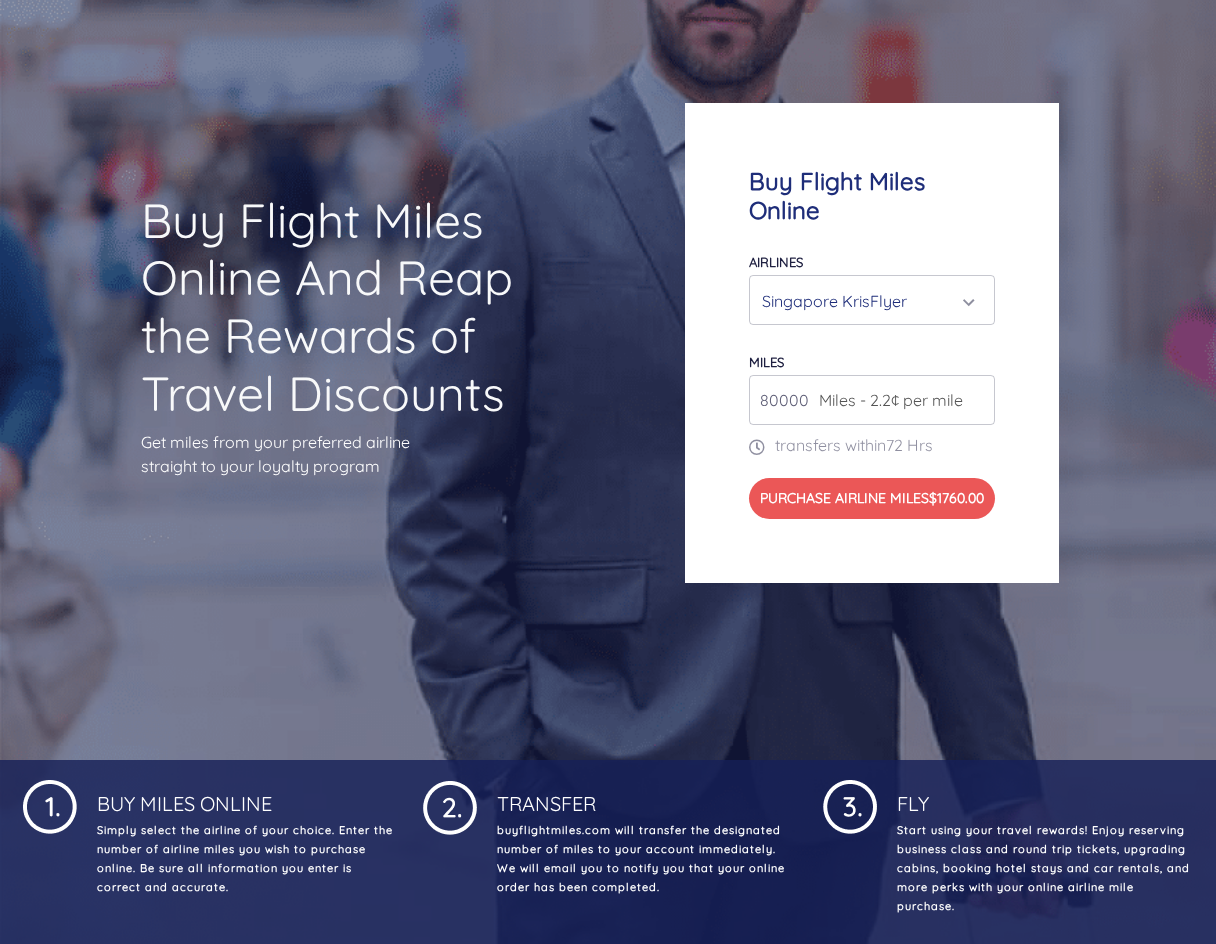click on "80000" at bounding box center [872, 400] 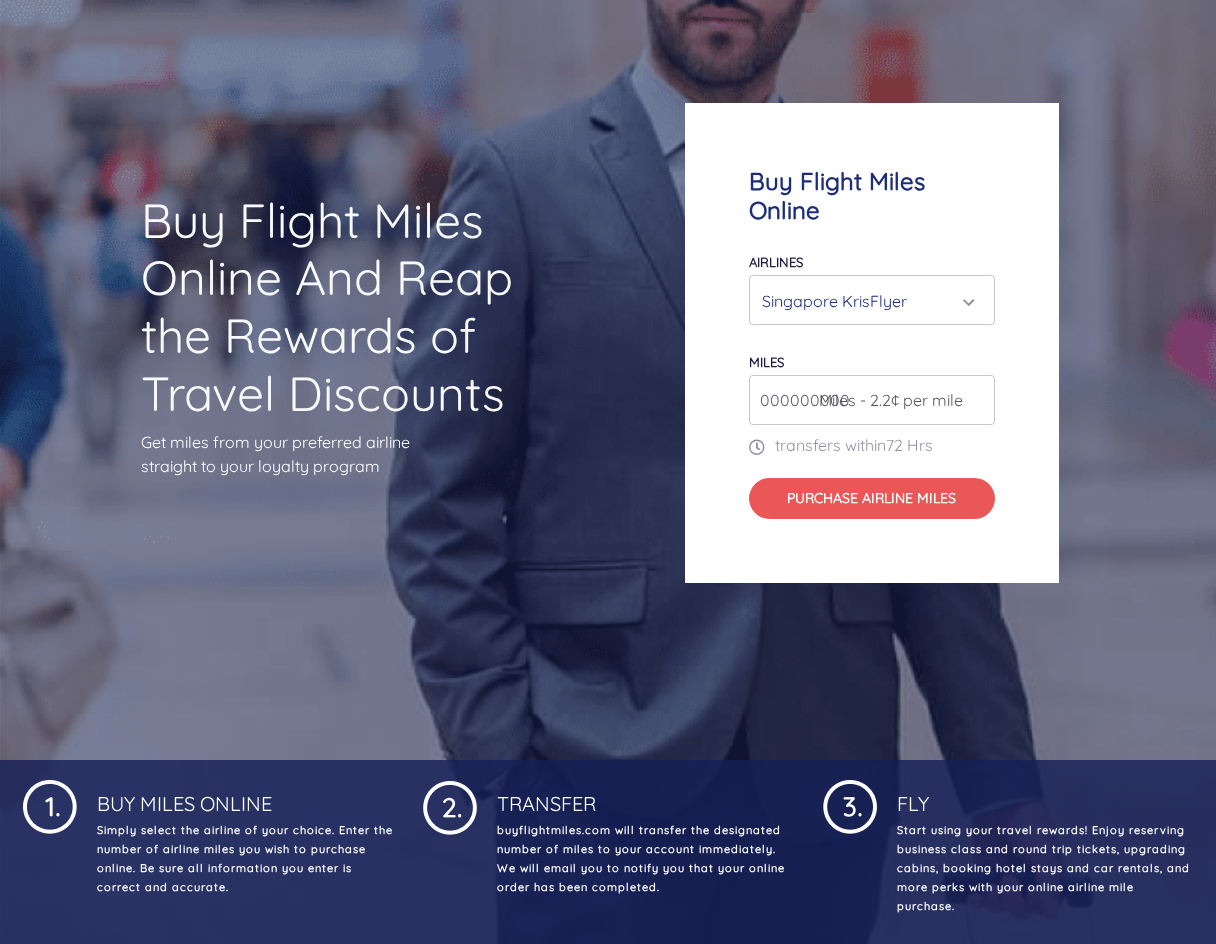 click on "000000000" at bounding box center (872, 400) 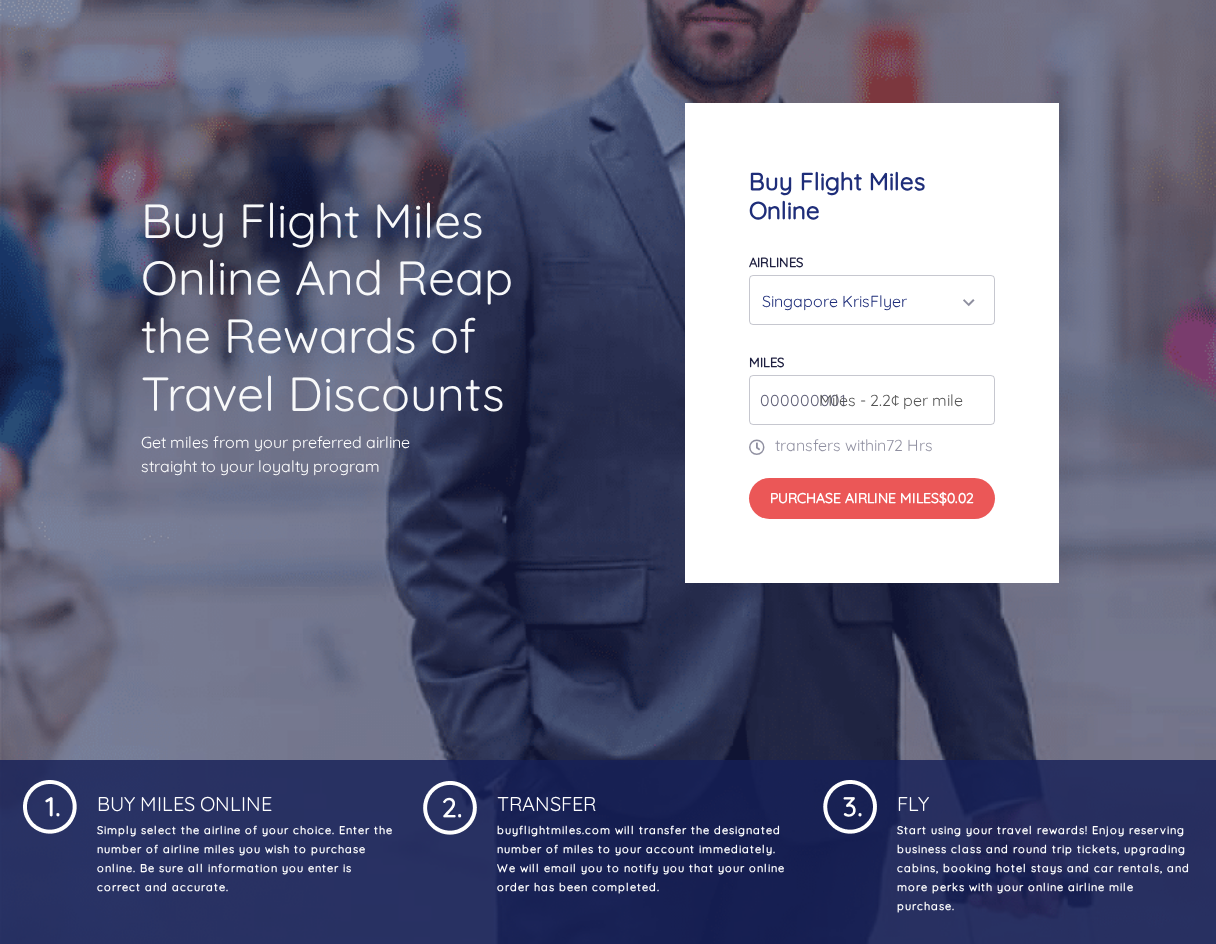 click on "Buy Flight Miles Online
Airlines
Air Canada Aeroplan
Air France/KLM Flying Blue
Avianca LifeMiles
British Airways Executive Club
Cathay Pacific Asia Miles
Singapore KrisFlyer
UNITED
Qatar Airways
Evaair
Singapore KrisFlyer   Air Canada Aeroplan Air France/KLM Flying Blue Avianca LifeMiles British Airways Executive Club" at bounding box center [872, 342] 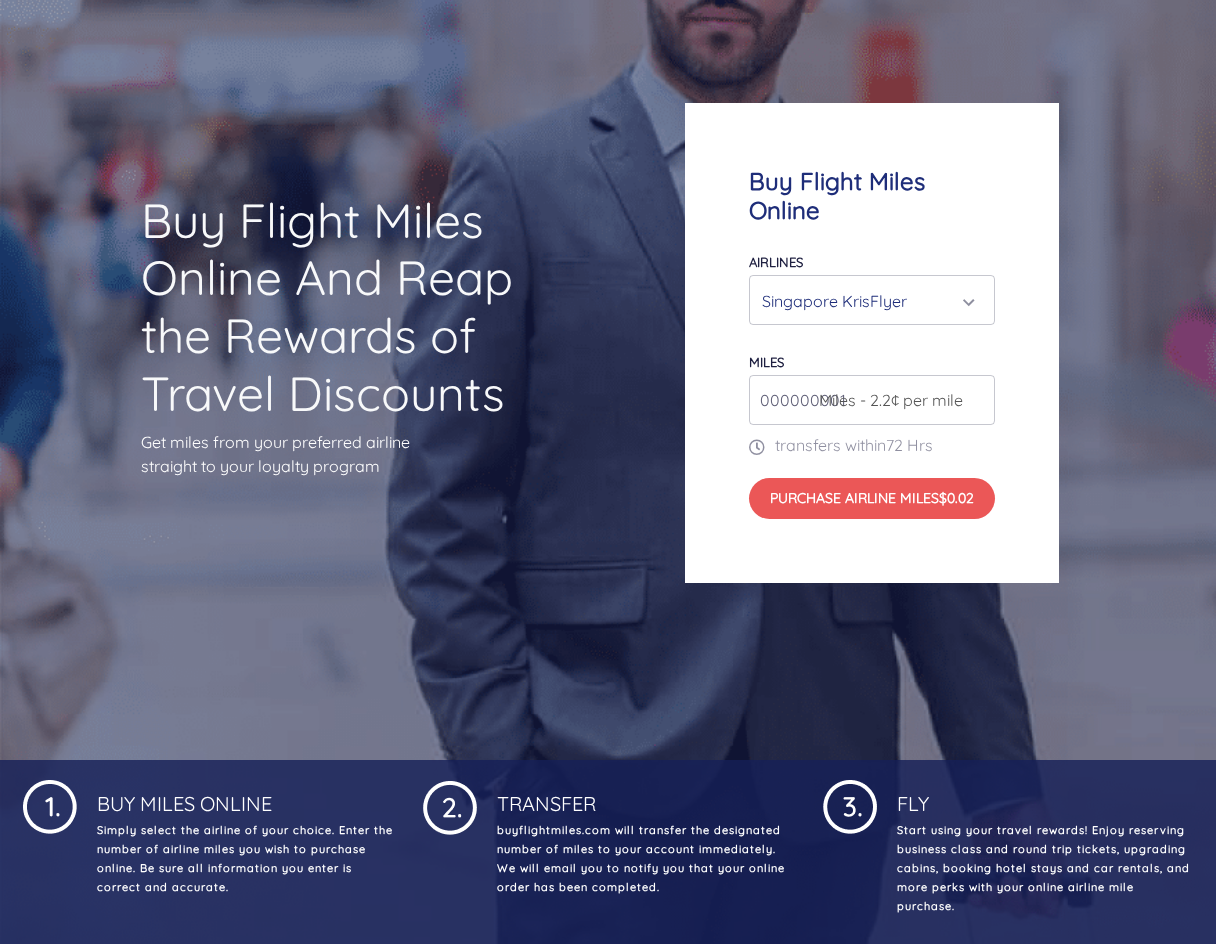 click on "000000001" at bounding box center [872, 400] 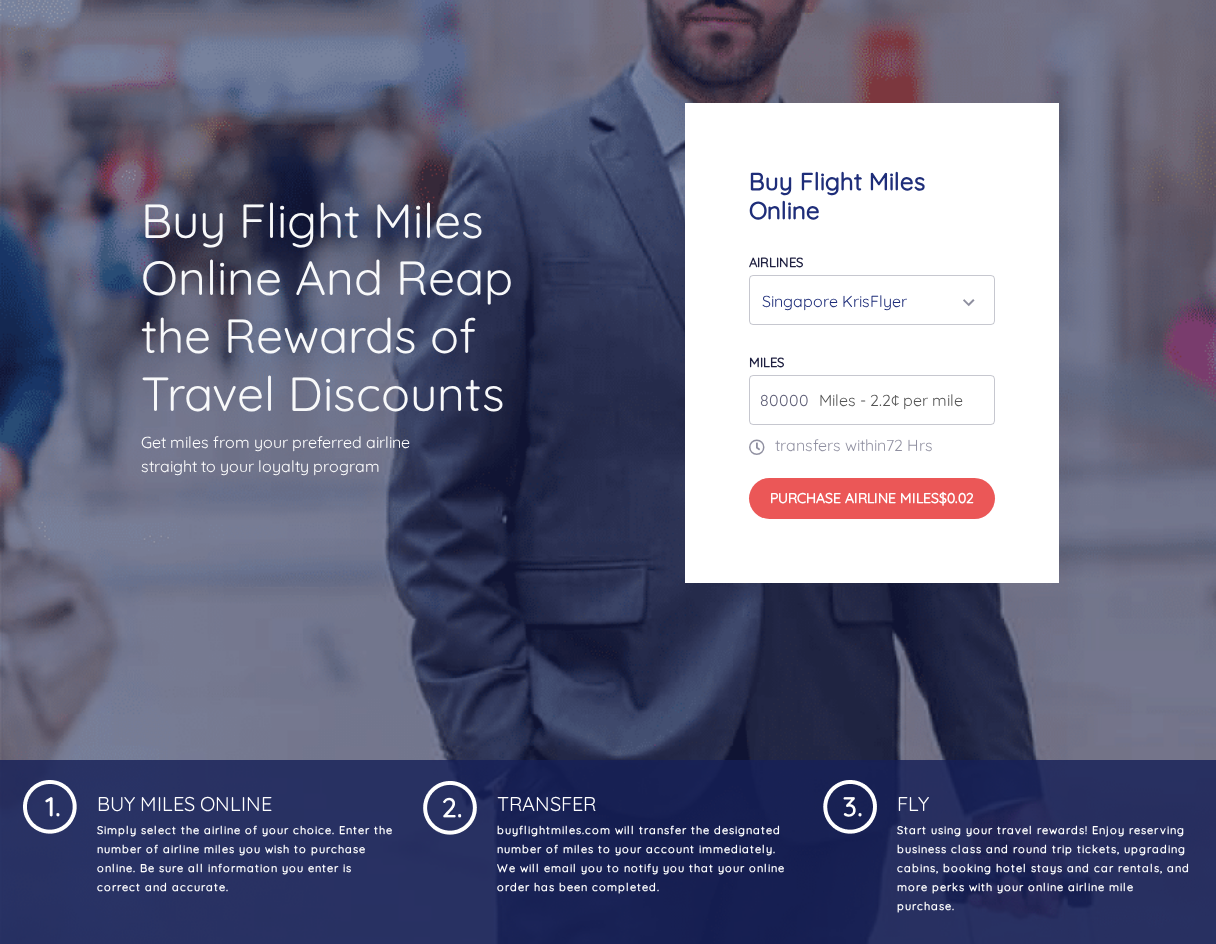 click on "80000" at bounding box center (872, 400) 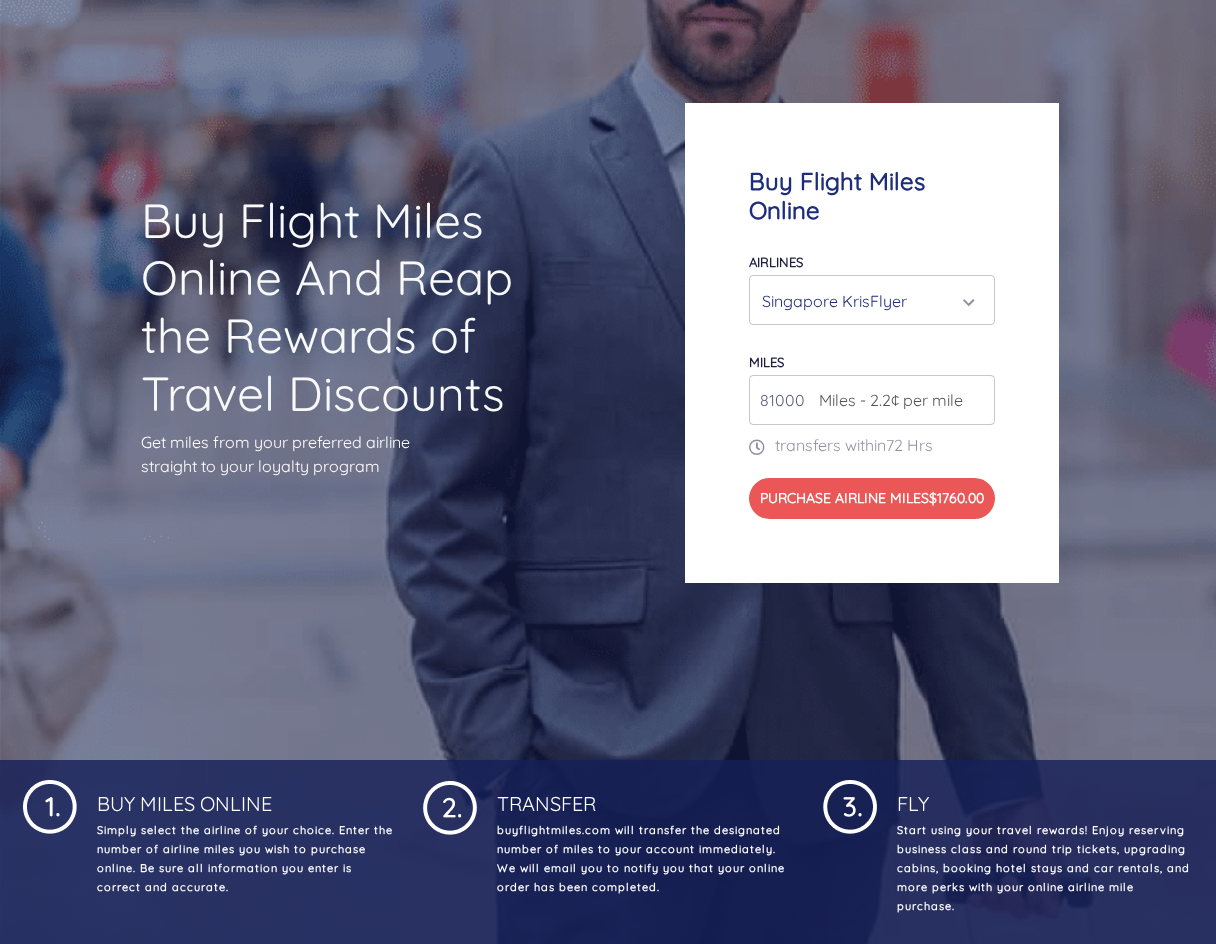 click on "81000" at bounding box center (872, 400) 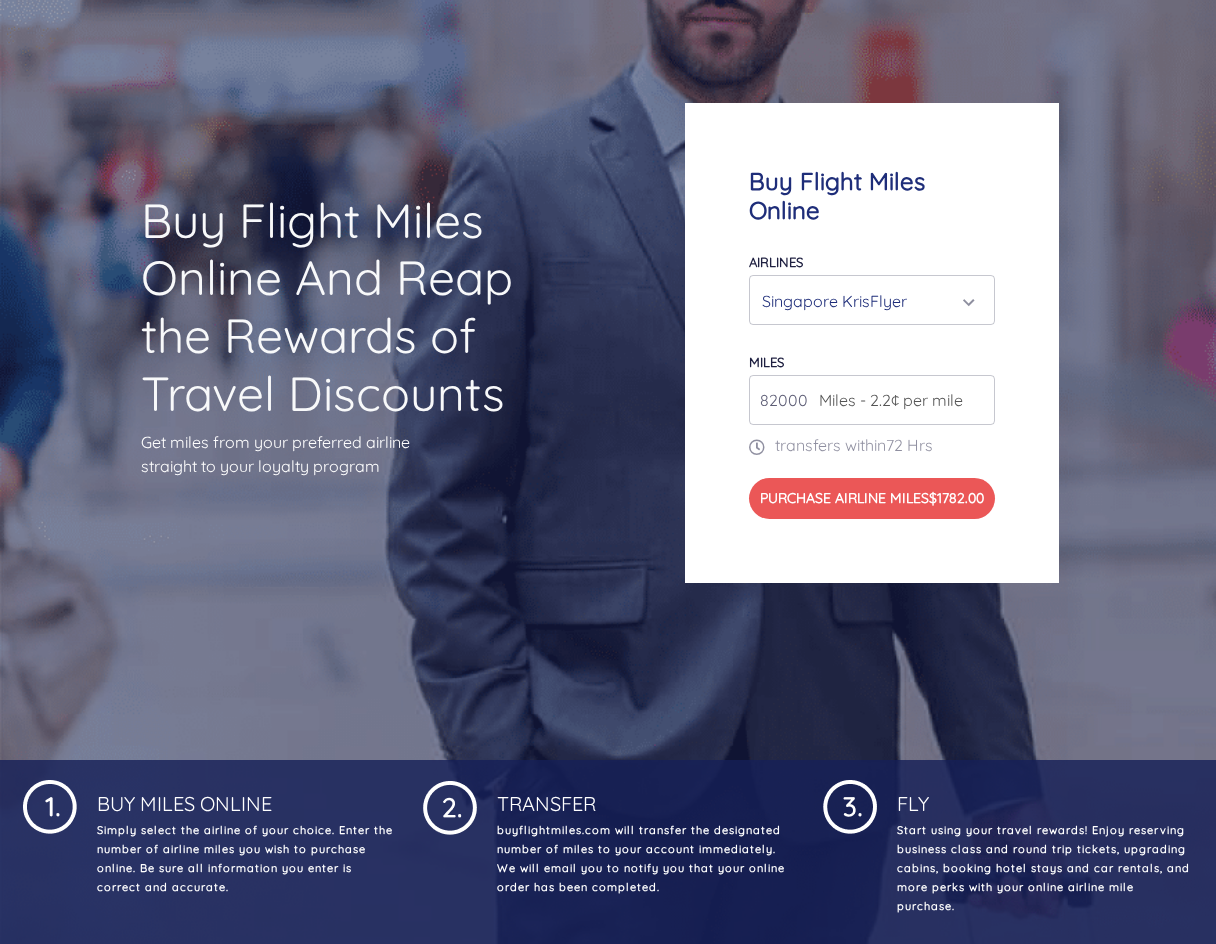 click on "82000" at bounding box center (872, 400) 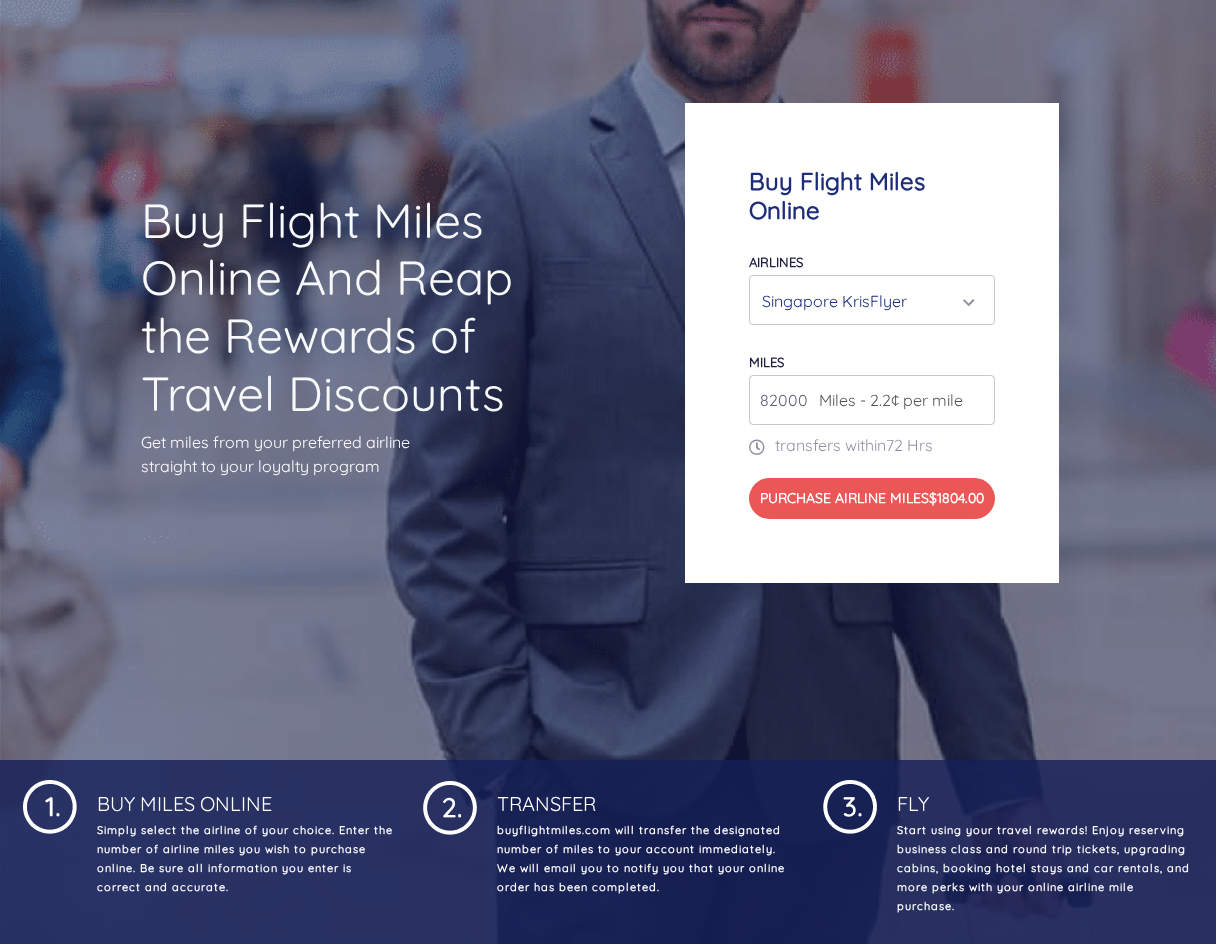 click on "82000" at bounding box center (872, 400) 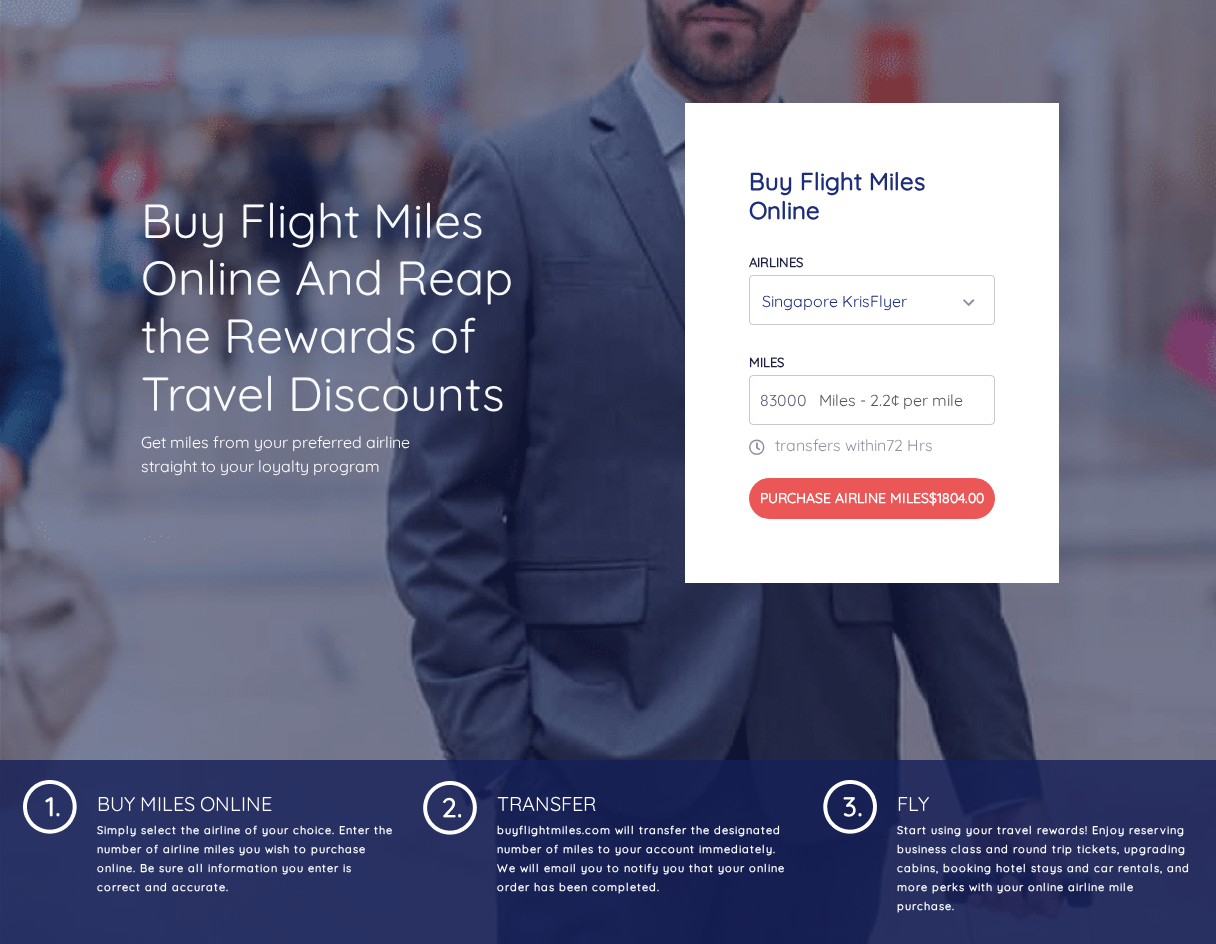 click on "83000" at bounding box center [872, 400] 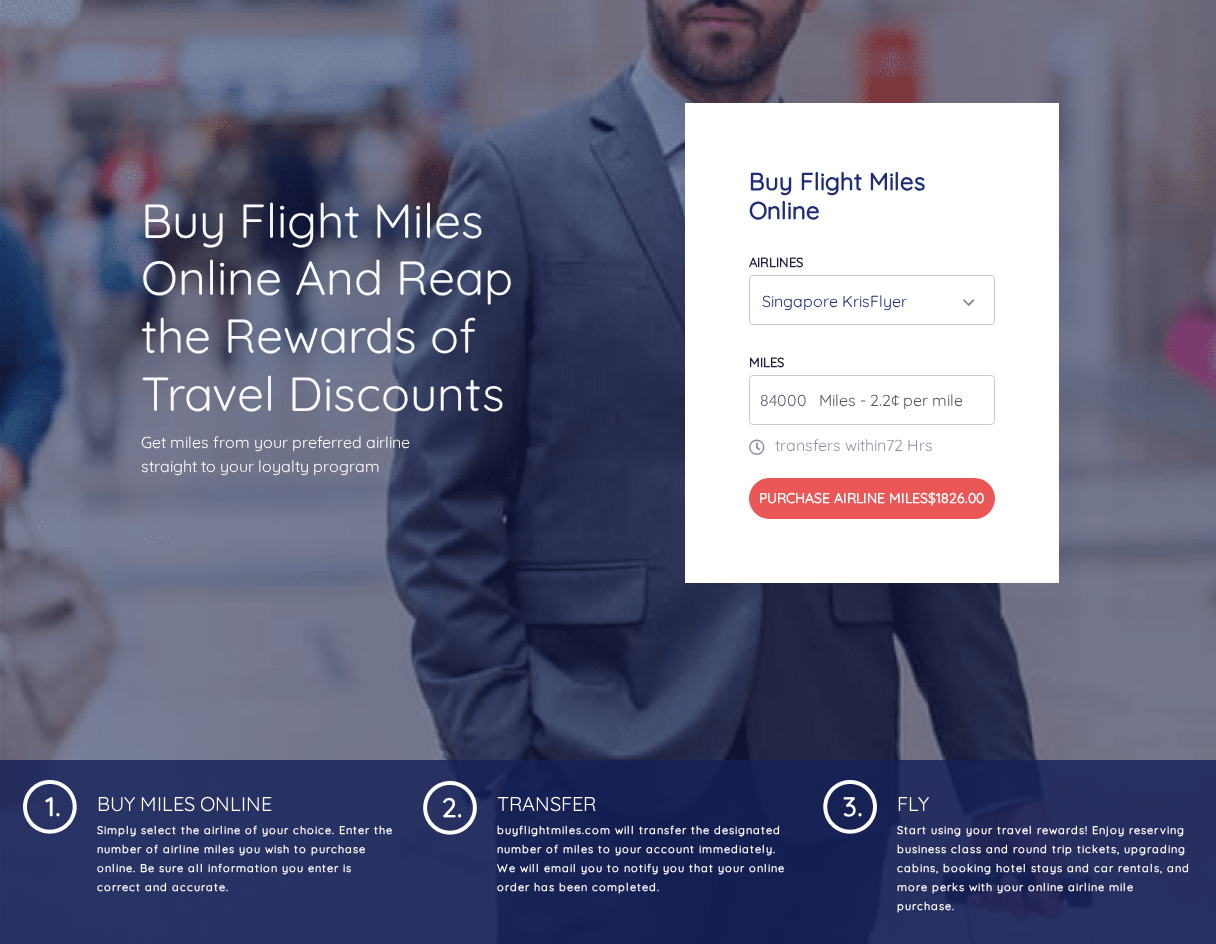 click on "84000" at bounding box center (872, 400) 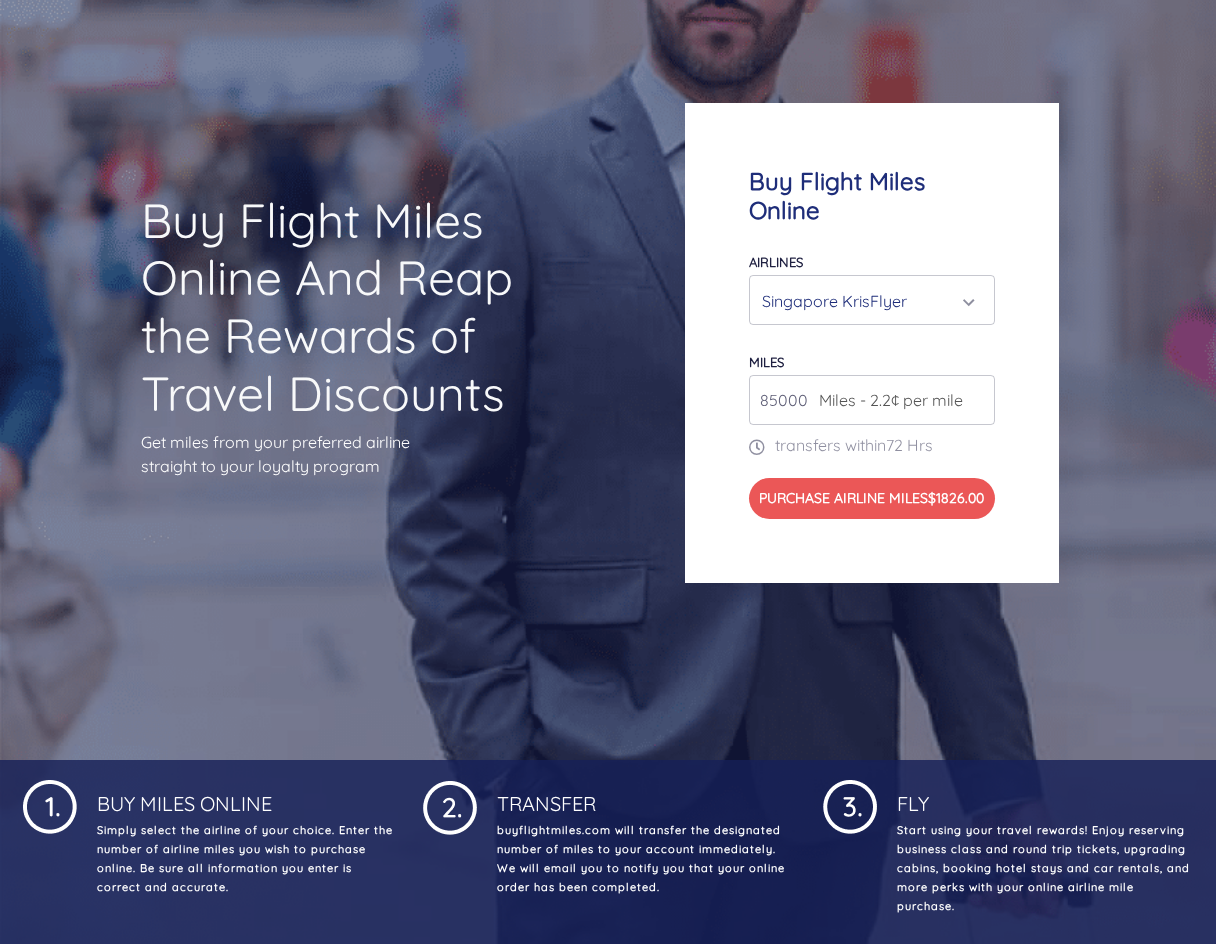 click on "85000" at bounding box center (872, 400) 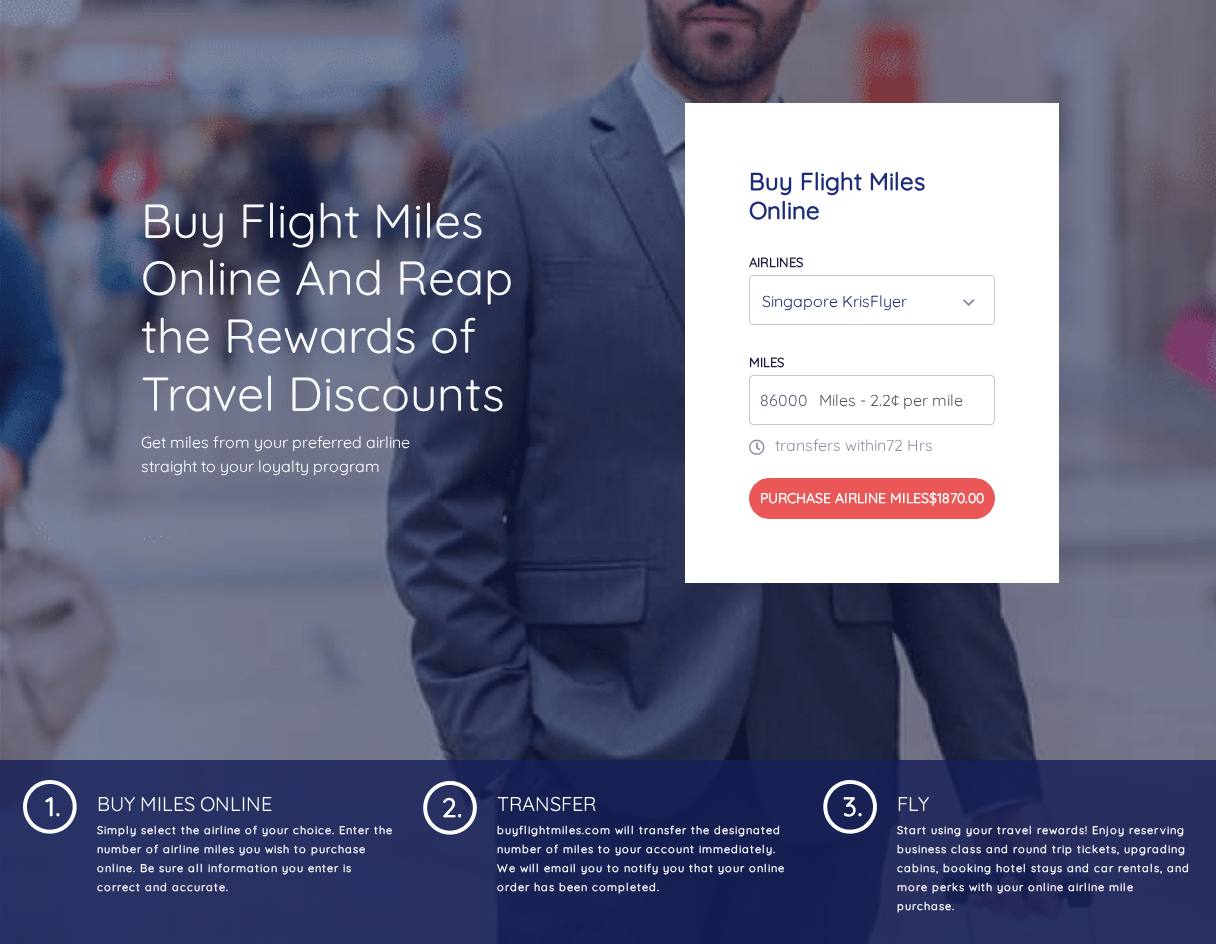 click on "86000" at bounding box center [872, 400] 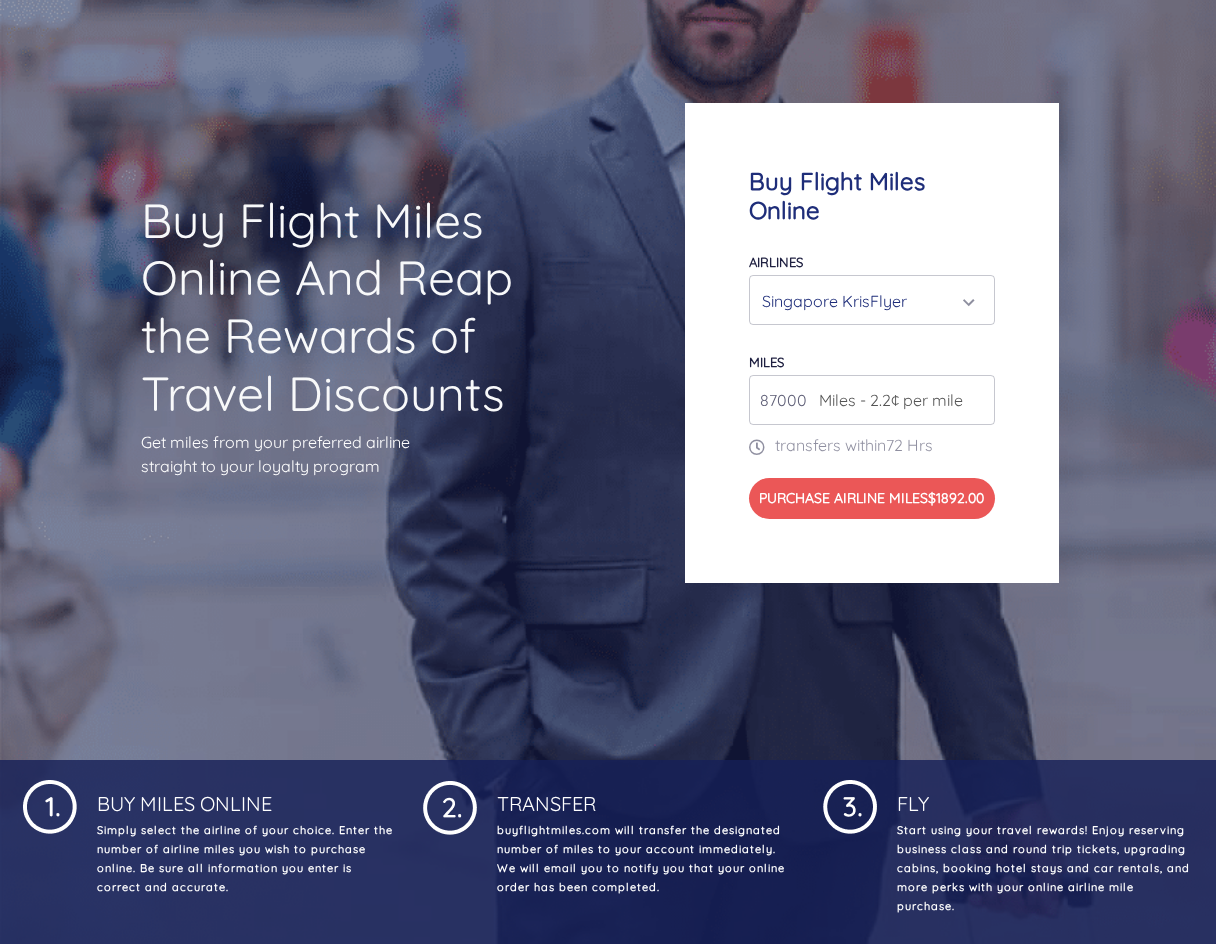 click on "87000" at bounding box center (872, 400) 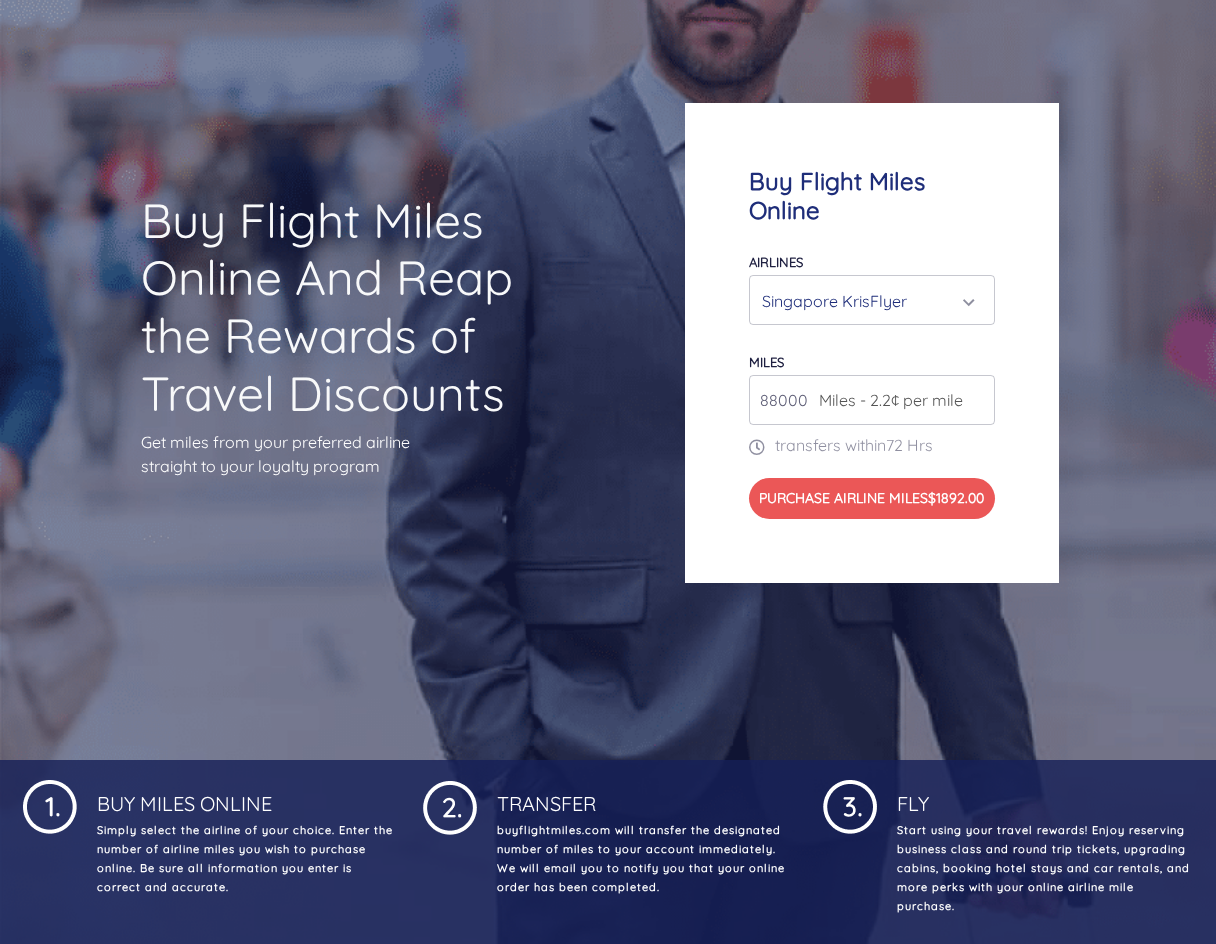 click on "88000" at bounding box center (872, 400) 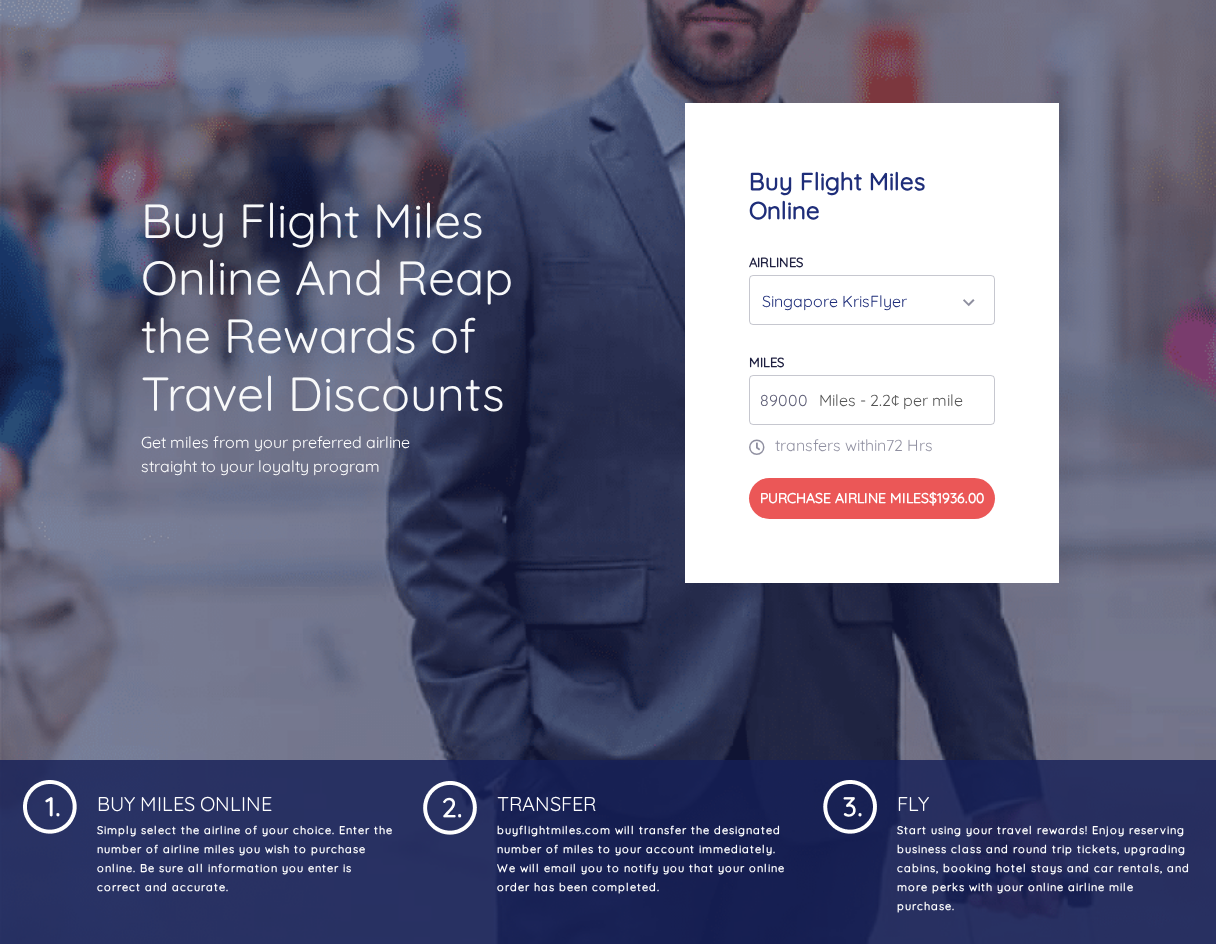 click on "89000" at bounding box center [872, 400] 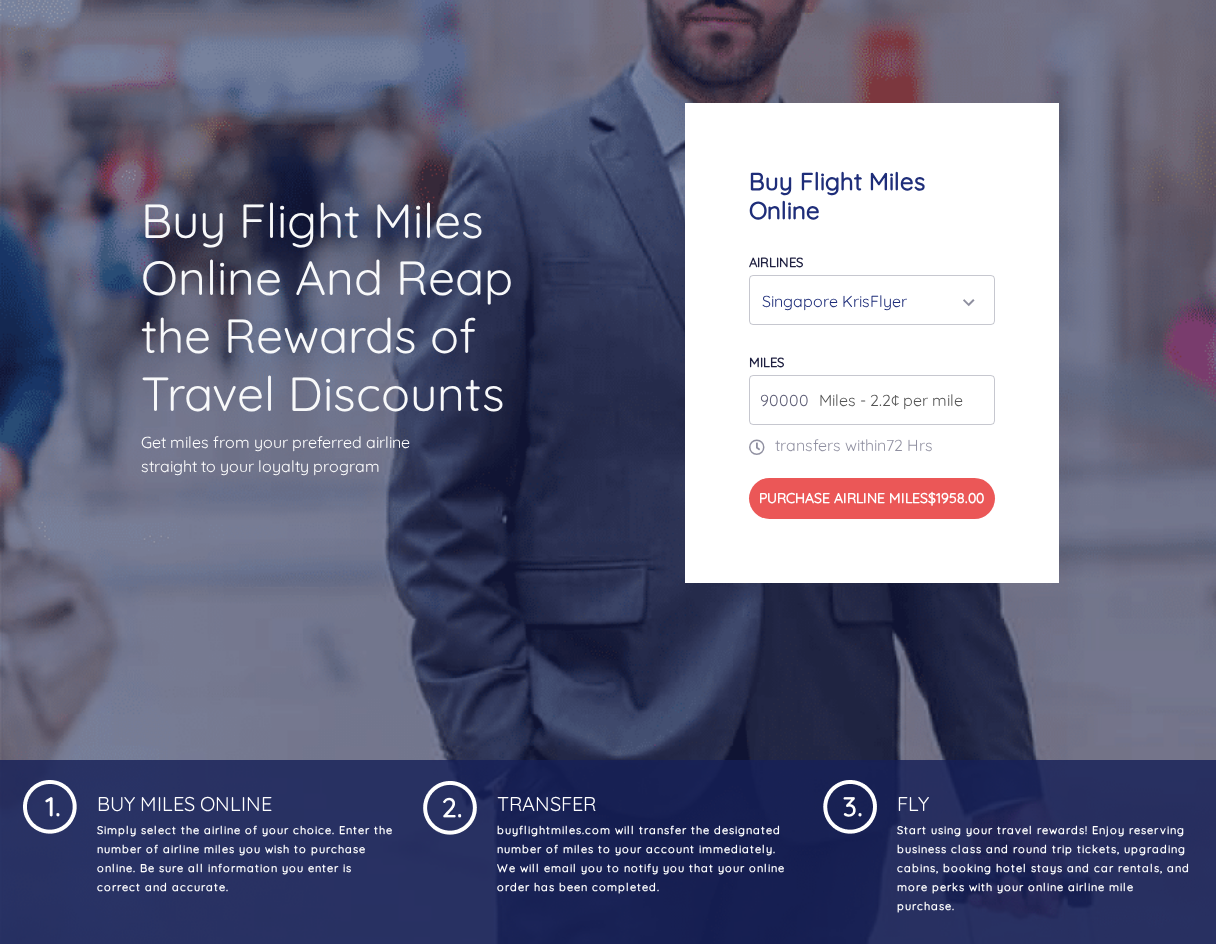 click on "90000" at bounding box center (872, 400) 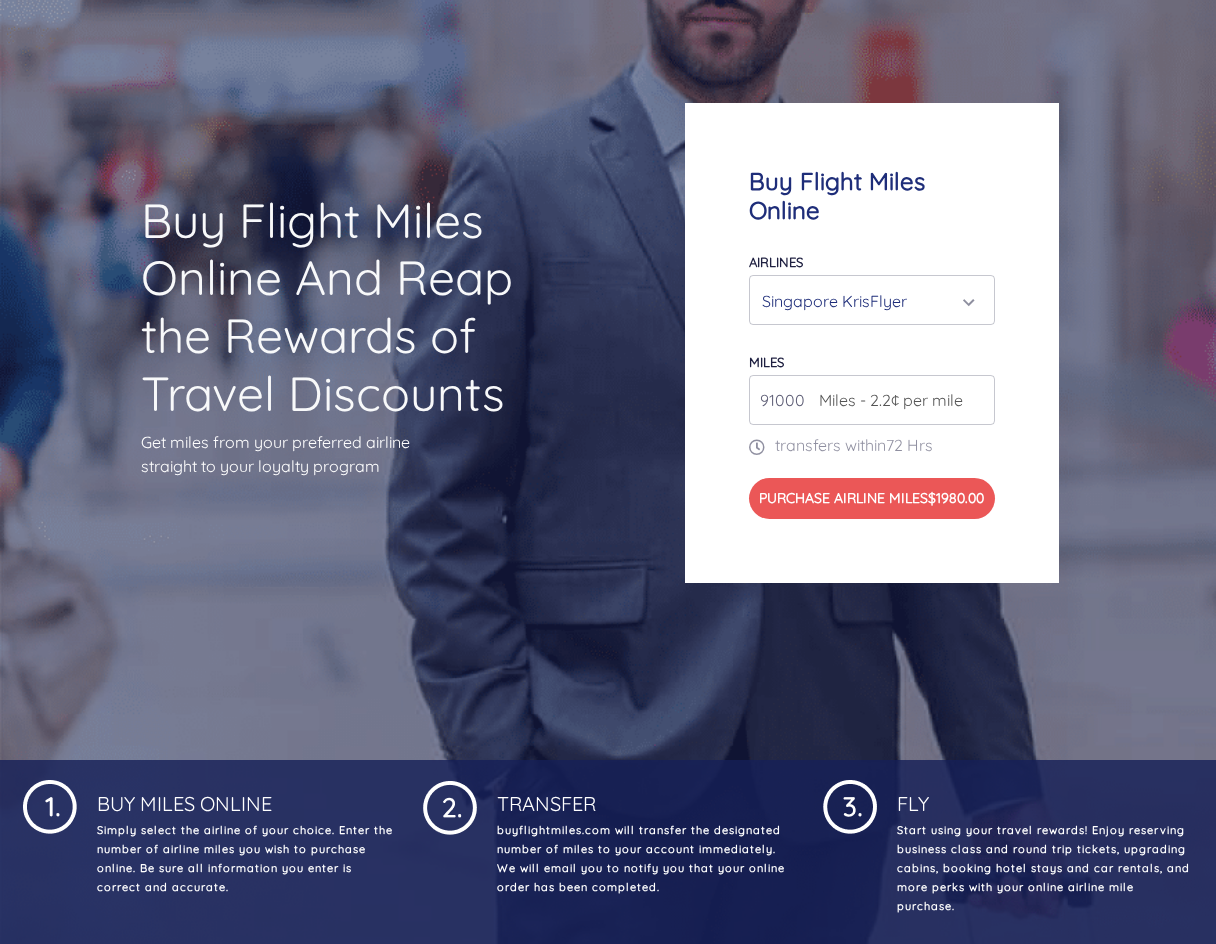 click on "91000" at bounding box center (872, 400) 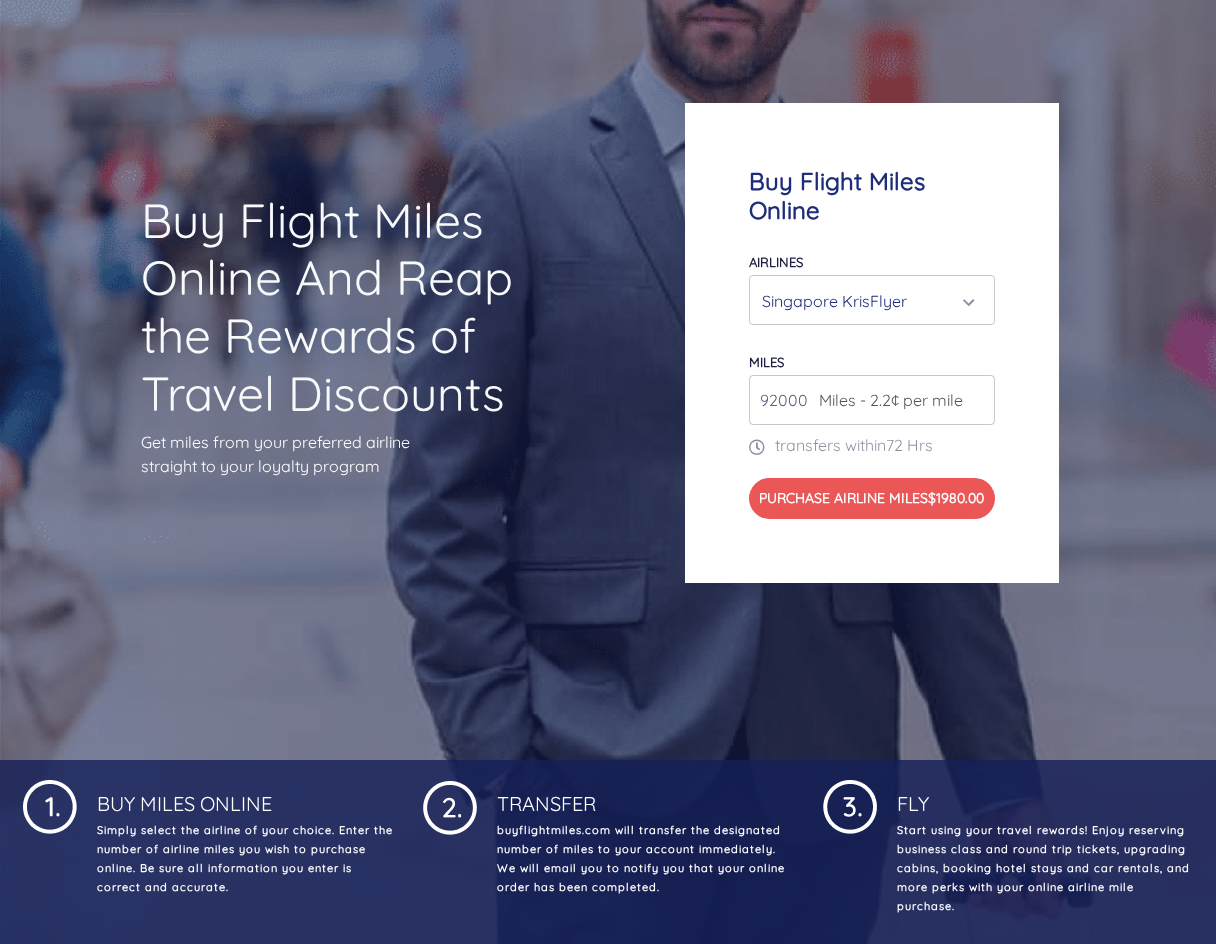 click on "92000" at bounding box center [872, 400] 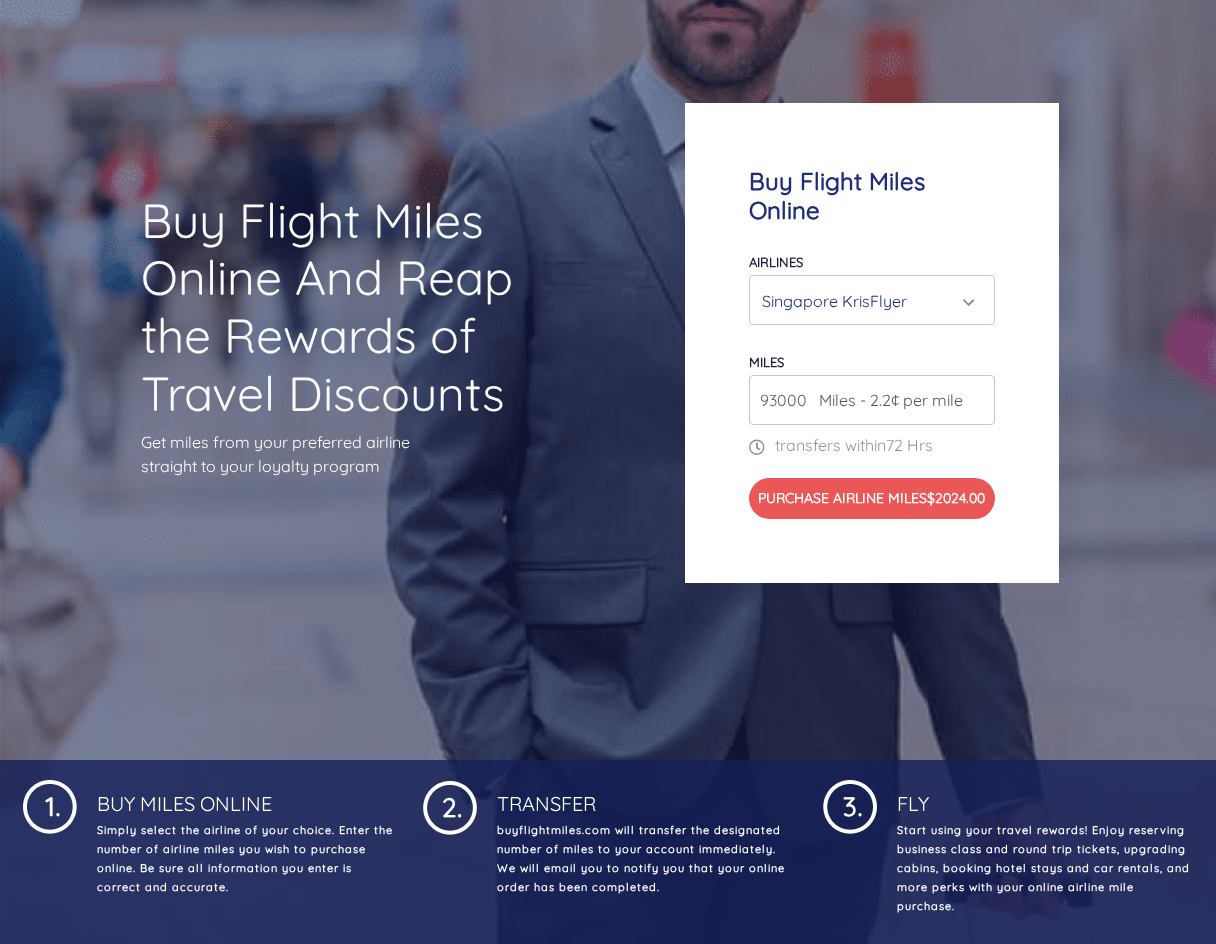 click on "93000" at bounding box center [872, 400] 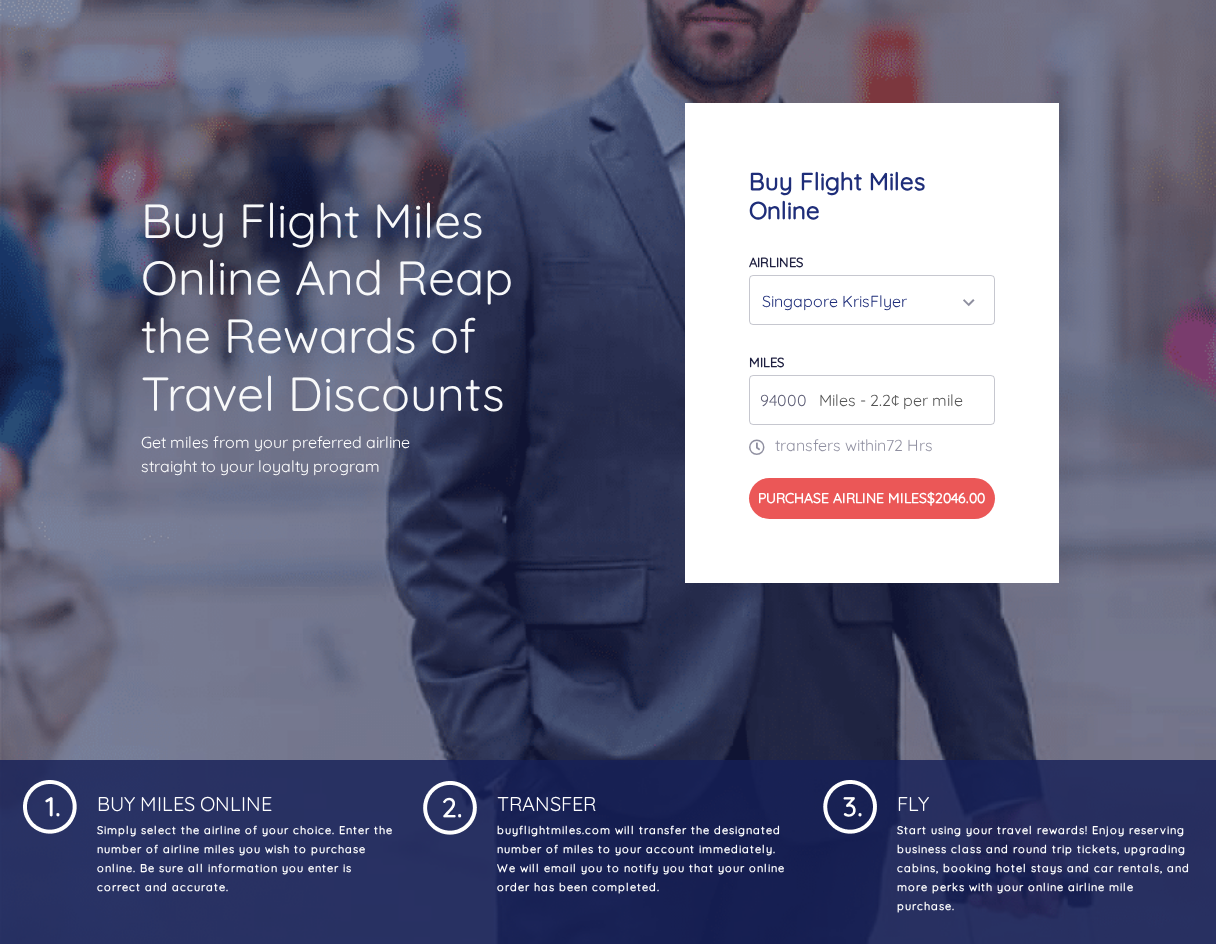 click on "94000" at bounding box center (872, 400) 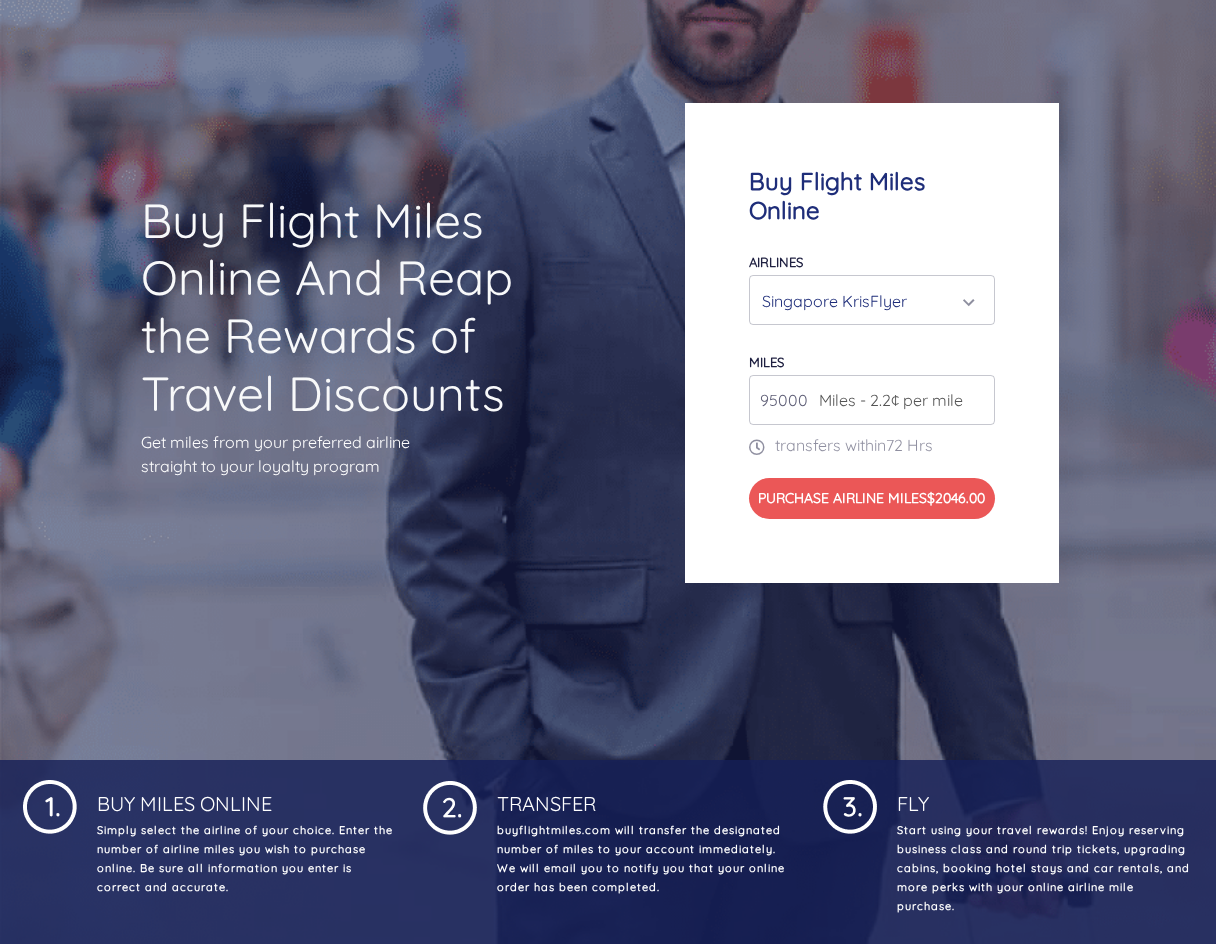 click on "95000" at bounding box center [872, 400] 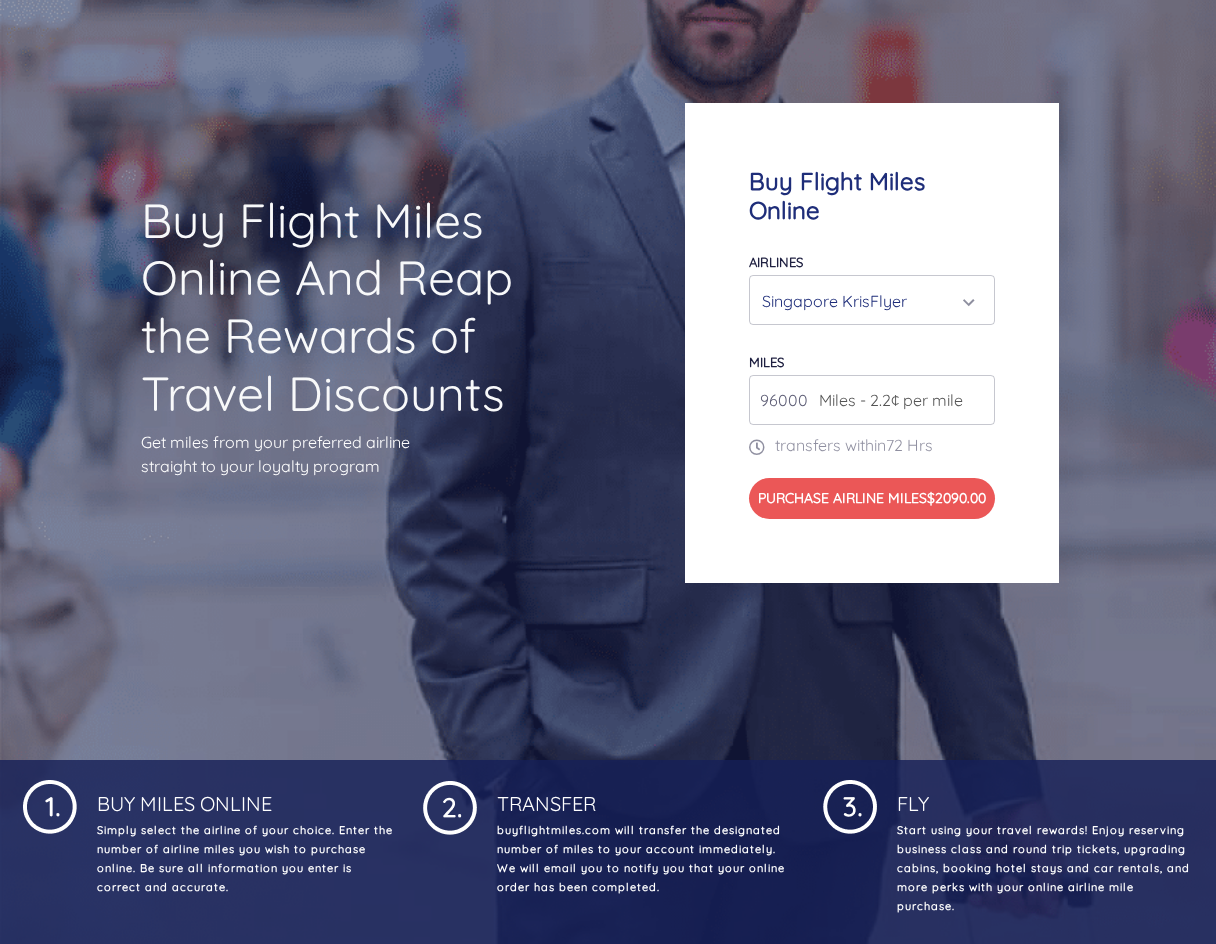 click on "96000" at bounding box center [872, 400] 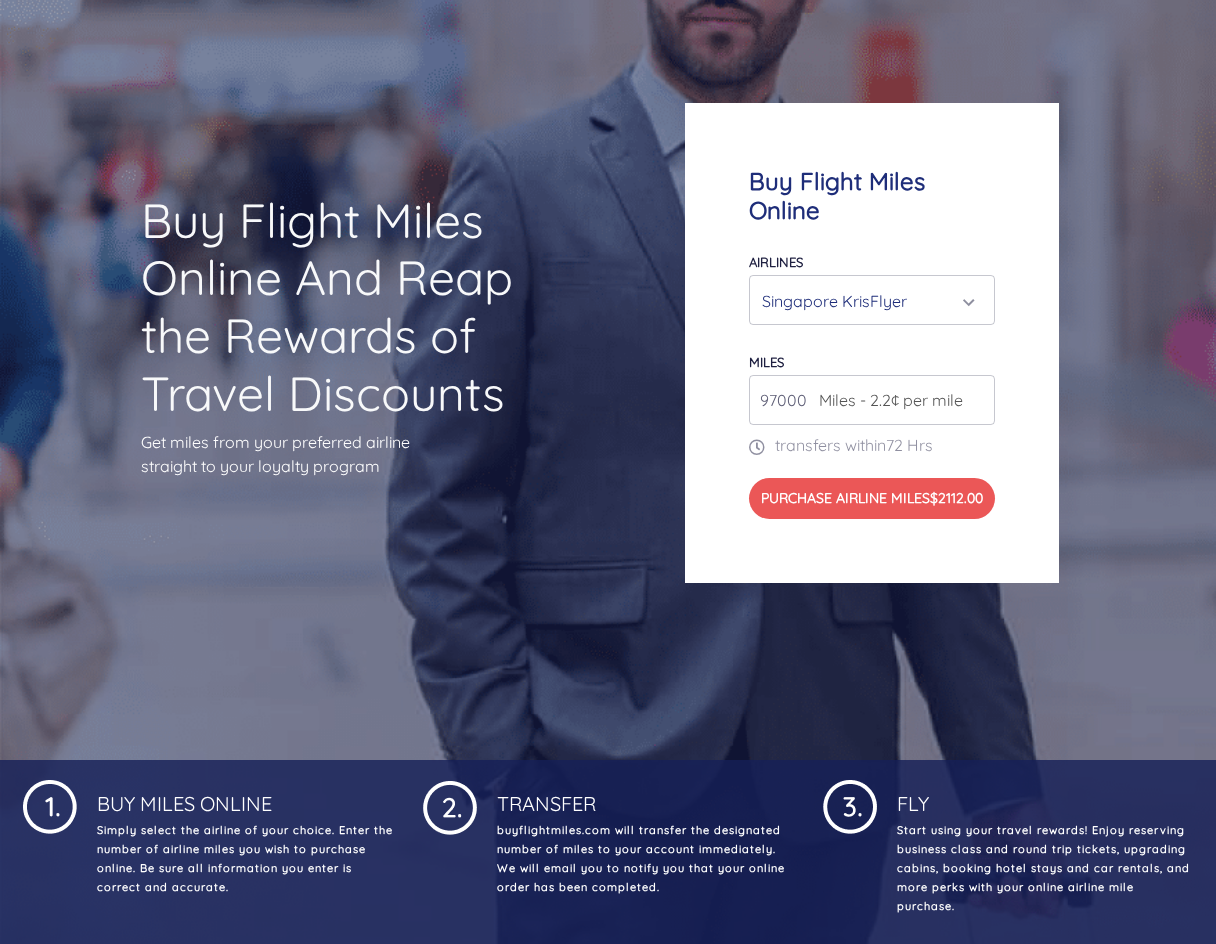 click on "97000" at bounding box center [872, 400] 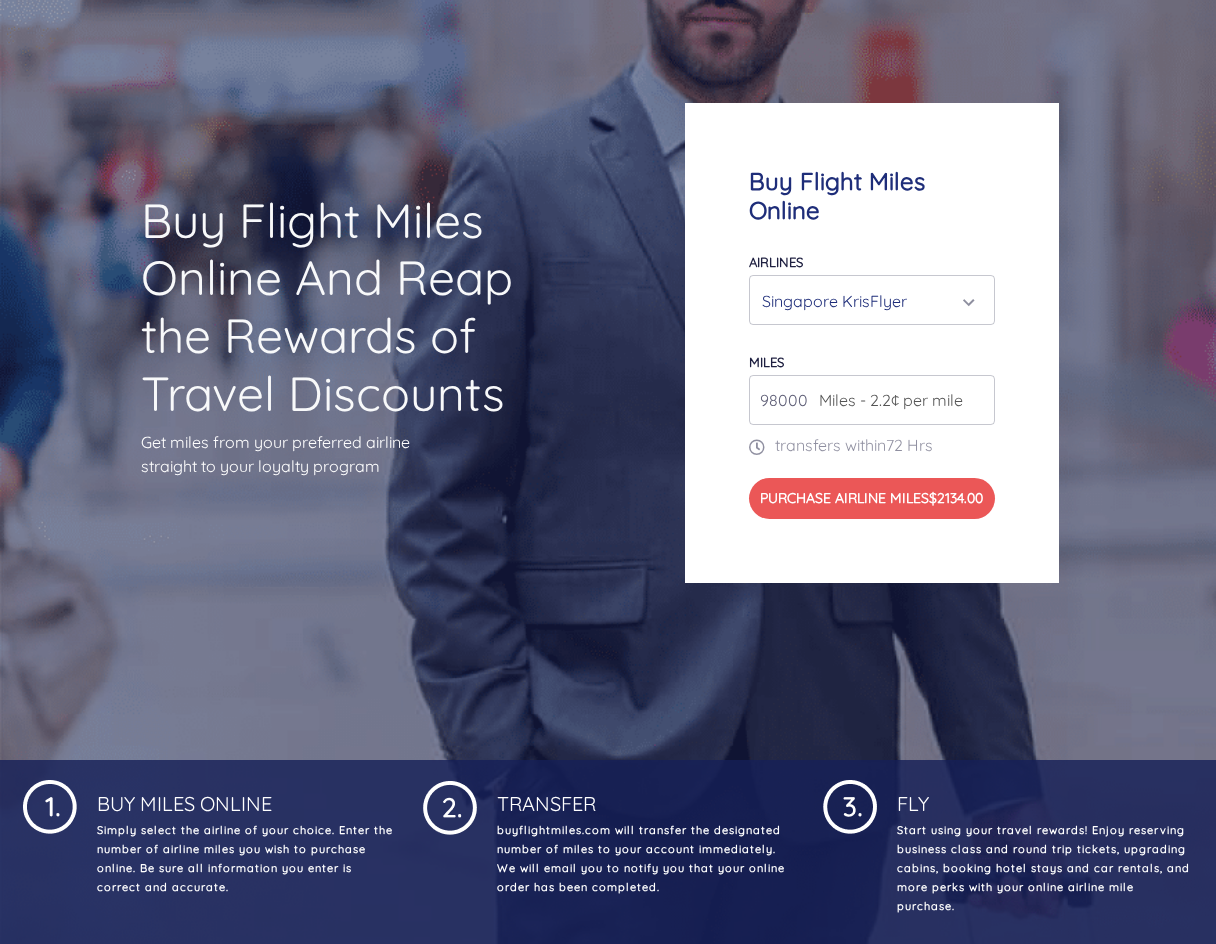 click on "98000" at bounding box center [872, 400] 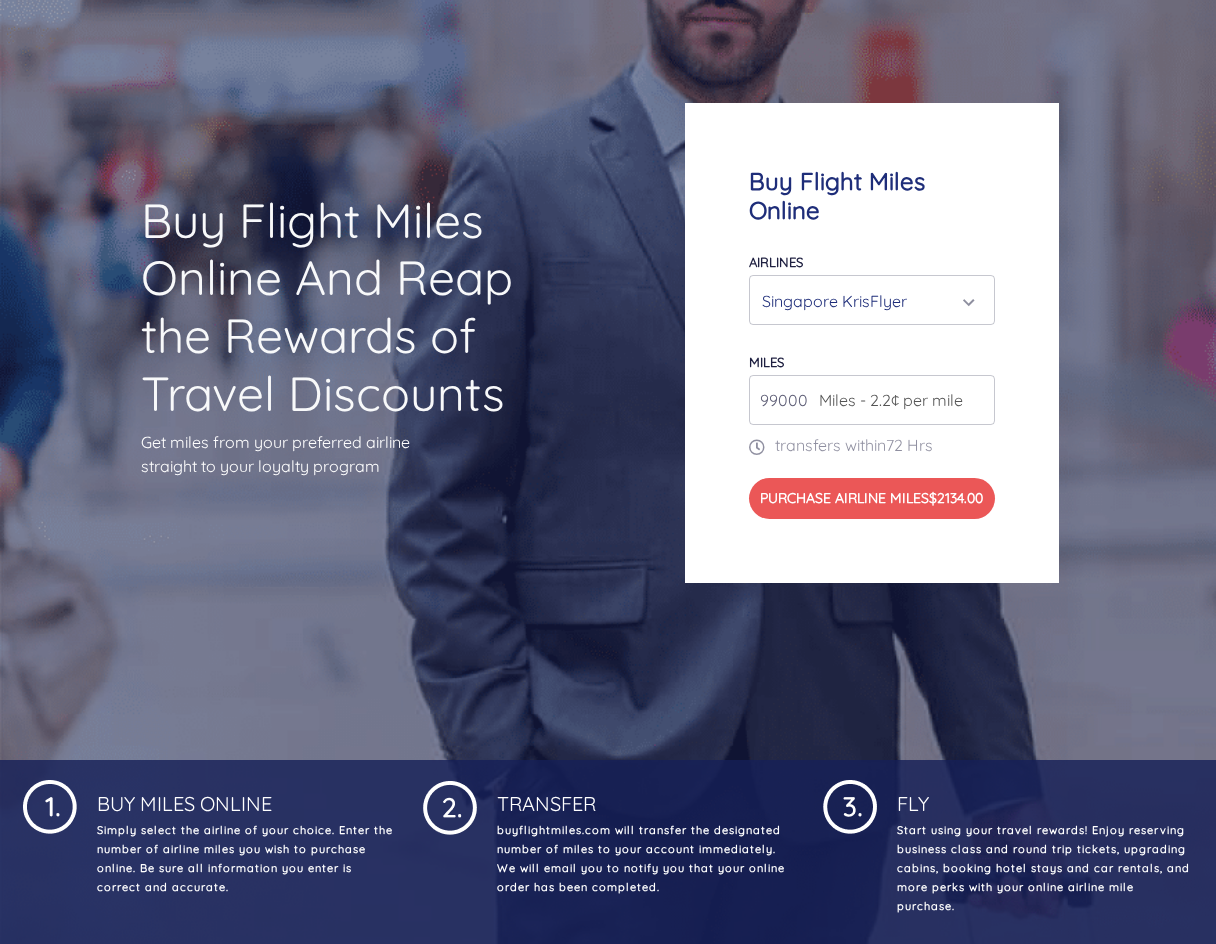 click on "99000" at bounding box center (872, 400) 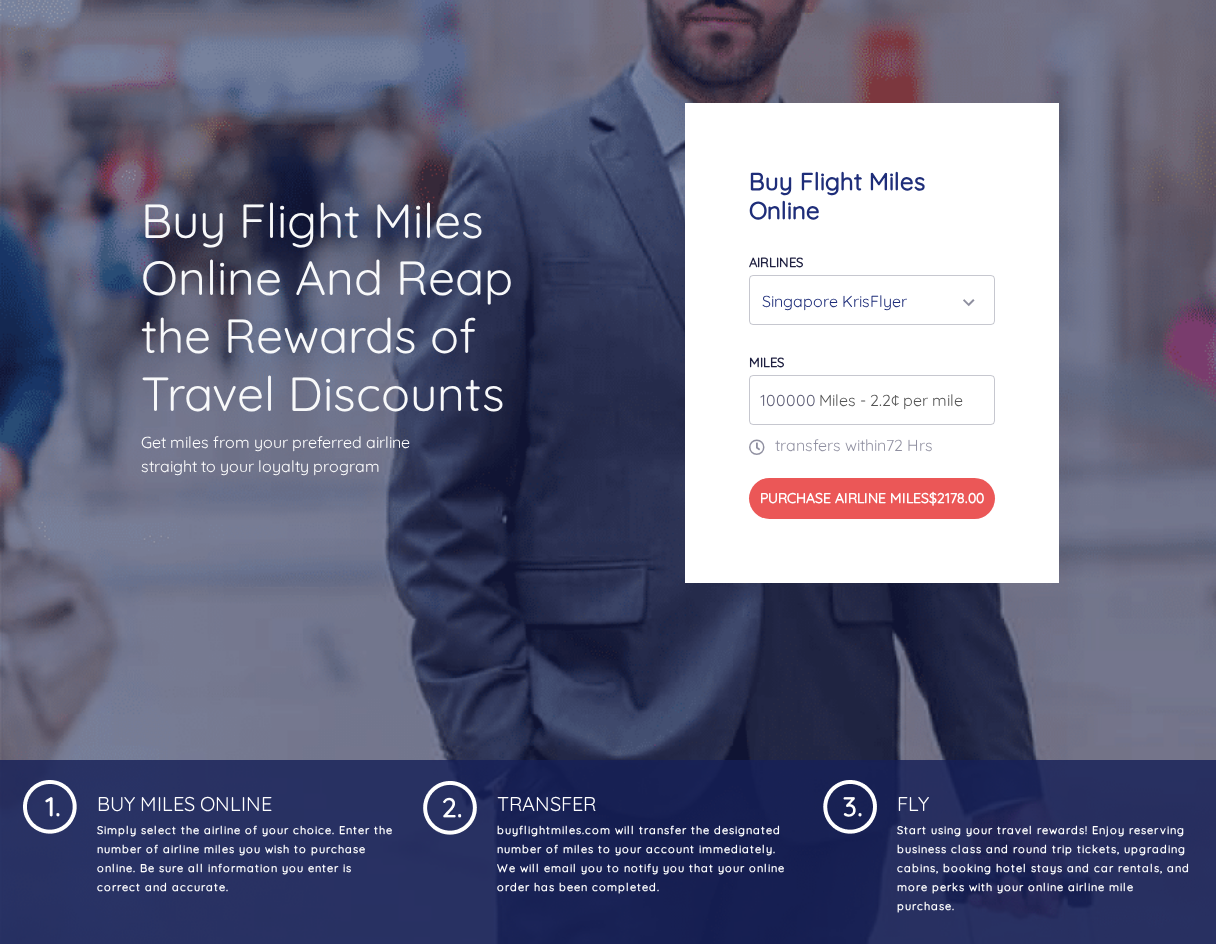 click on "100000" at bounding box center [872, 400] 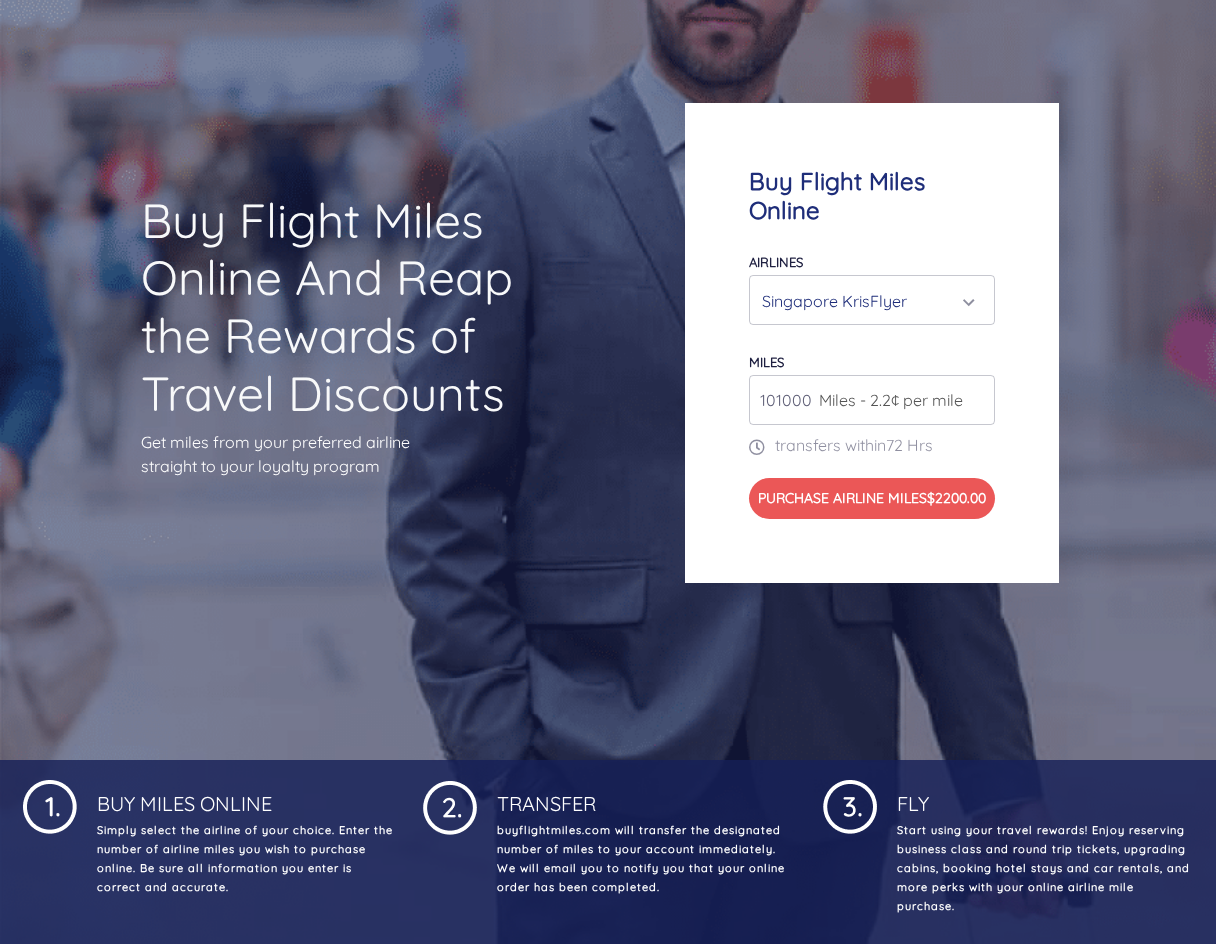 click on "101000" at bounding box center (872, 400) 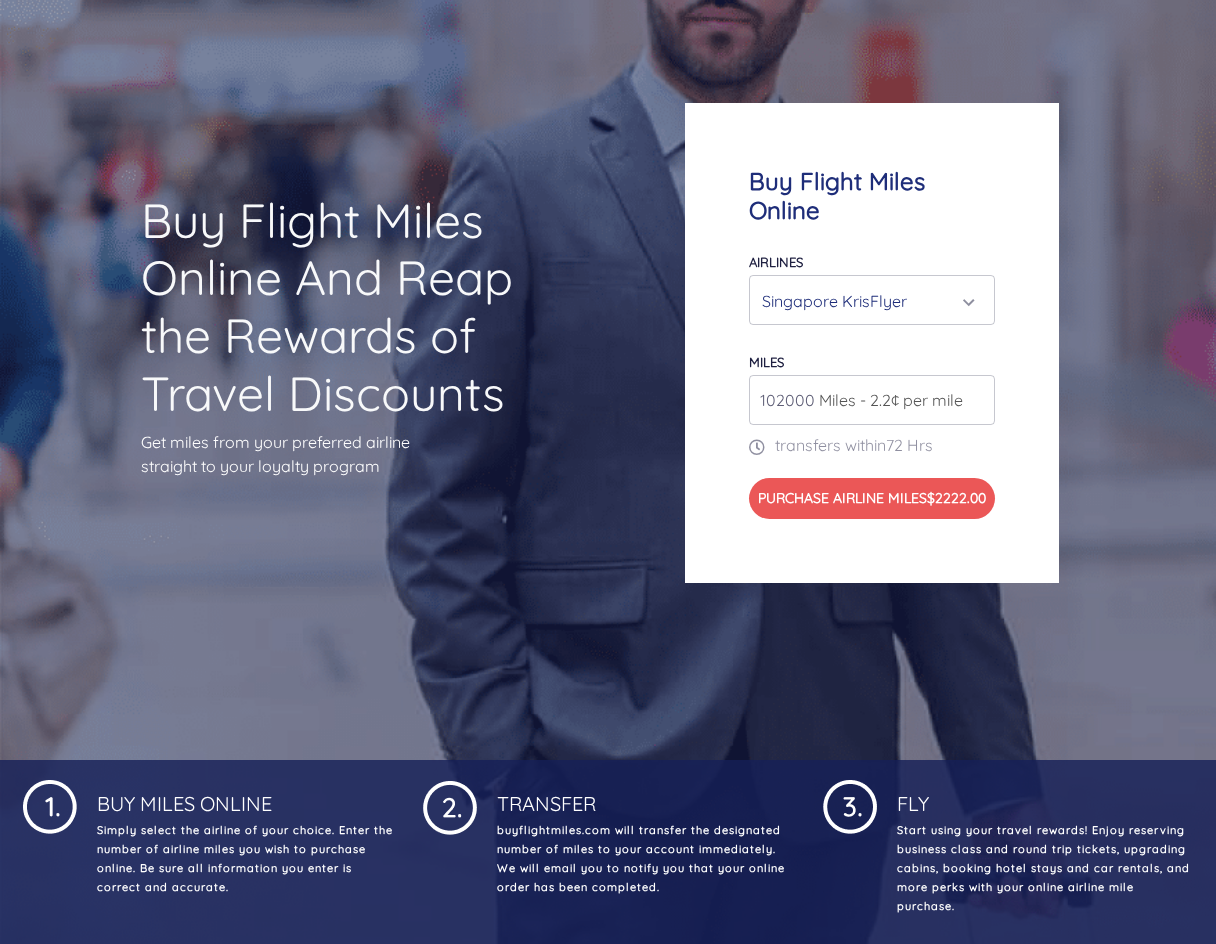 click on "102000" at bounding box center (872, 400) 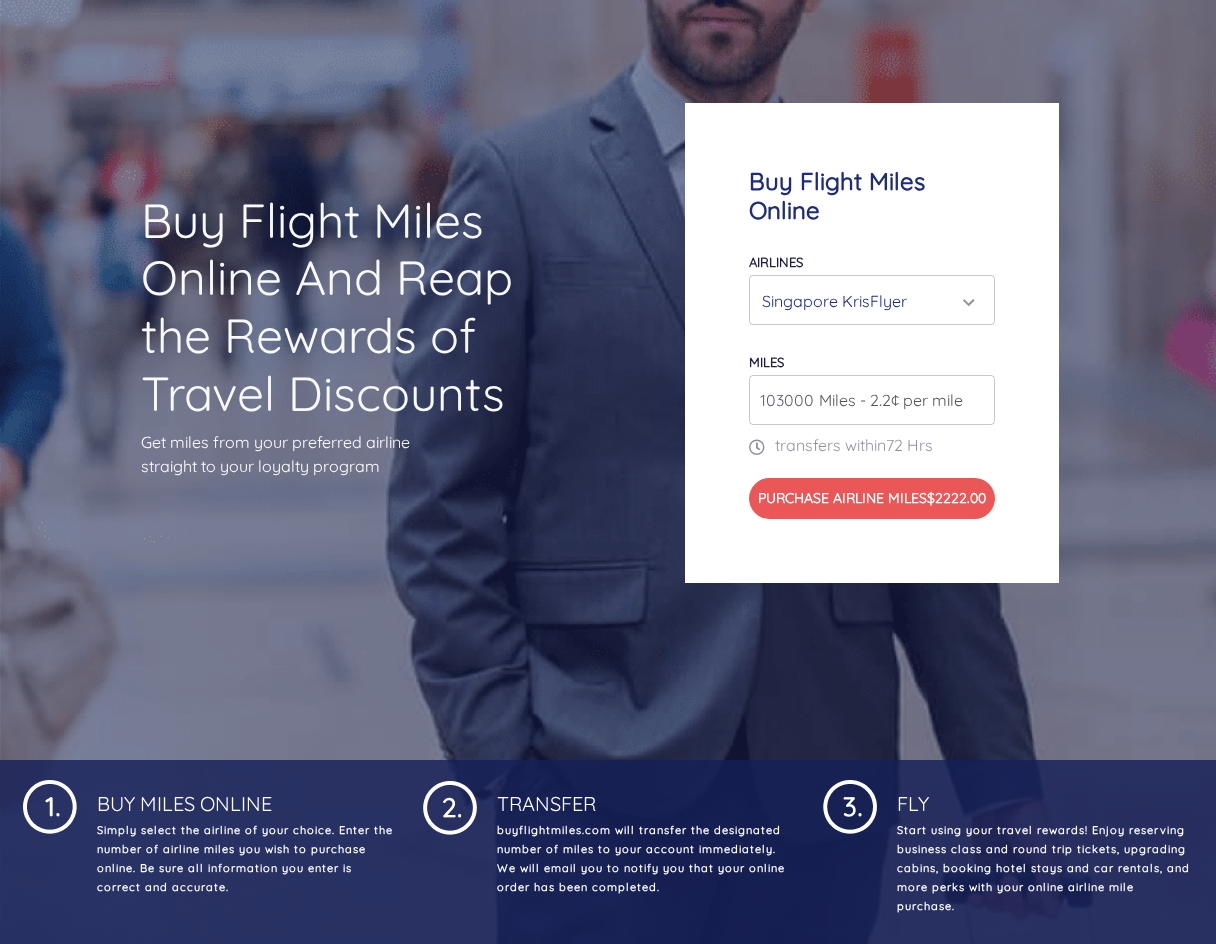 click on "103000" at bounding box center (872, 400) 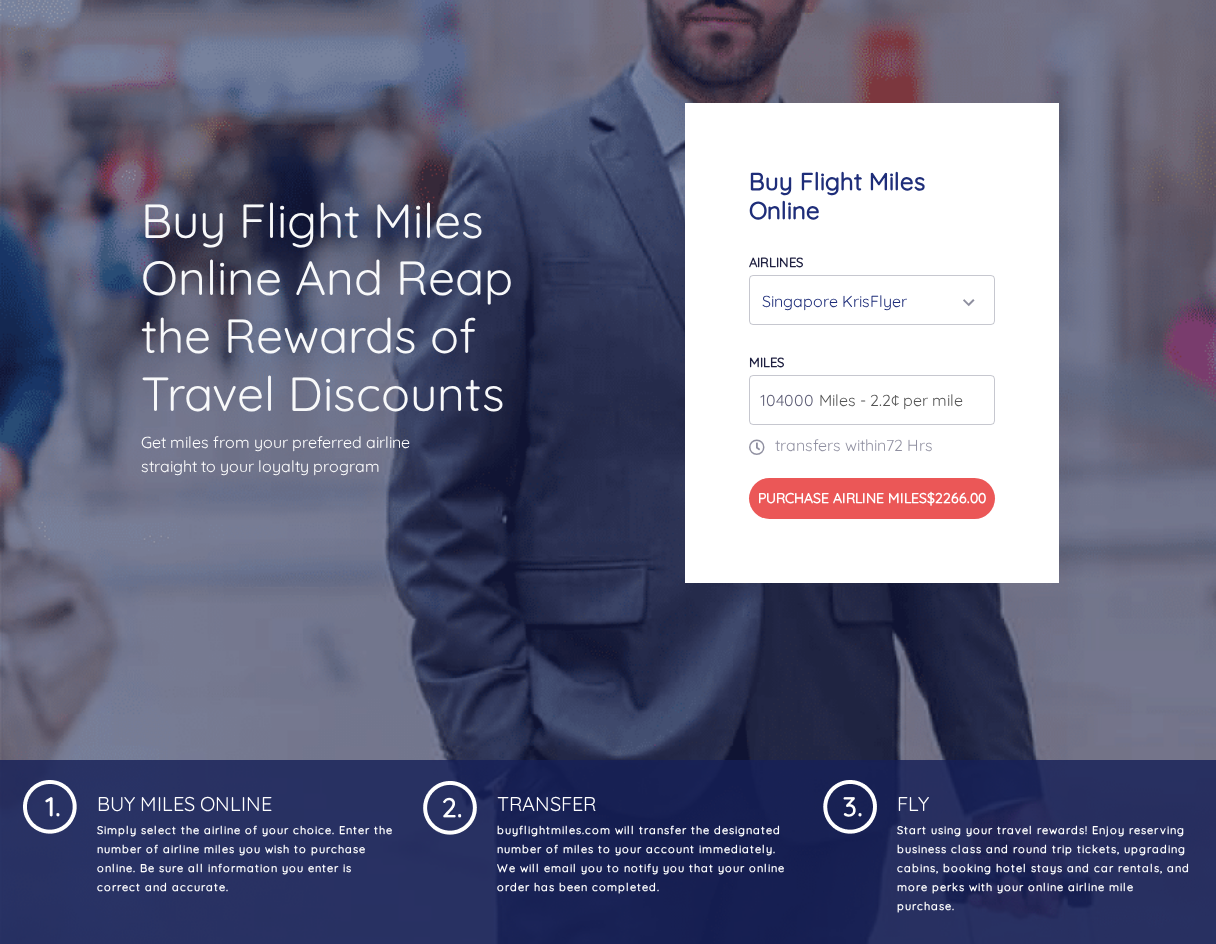 click on "104000" at bounding box center [872, 400] 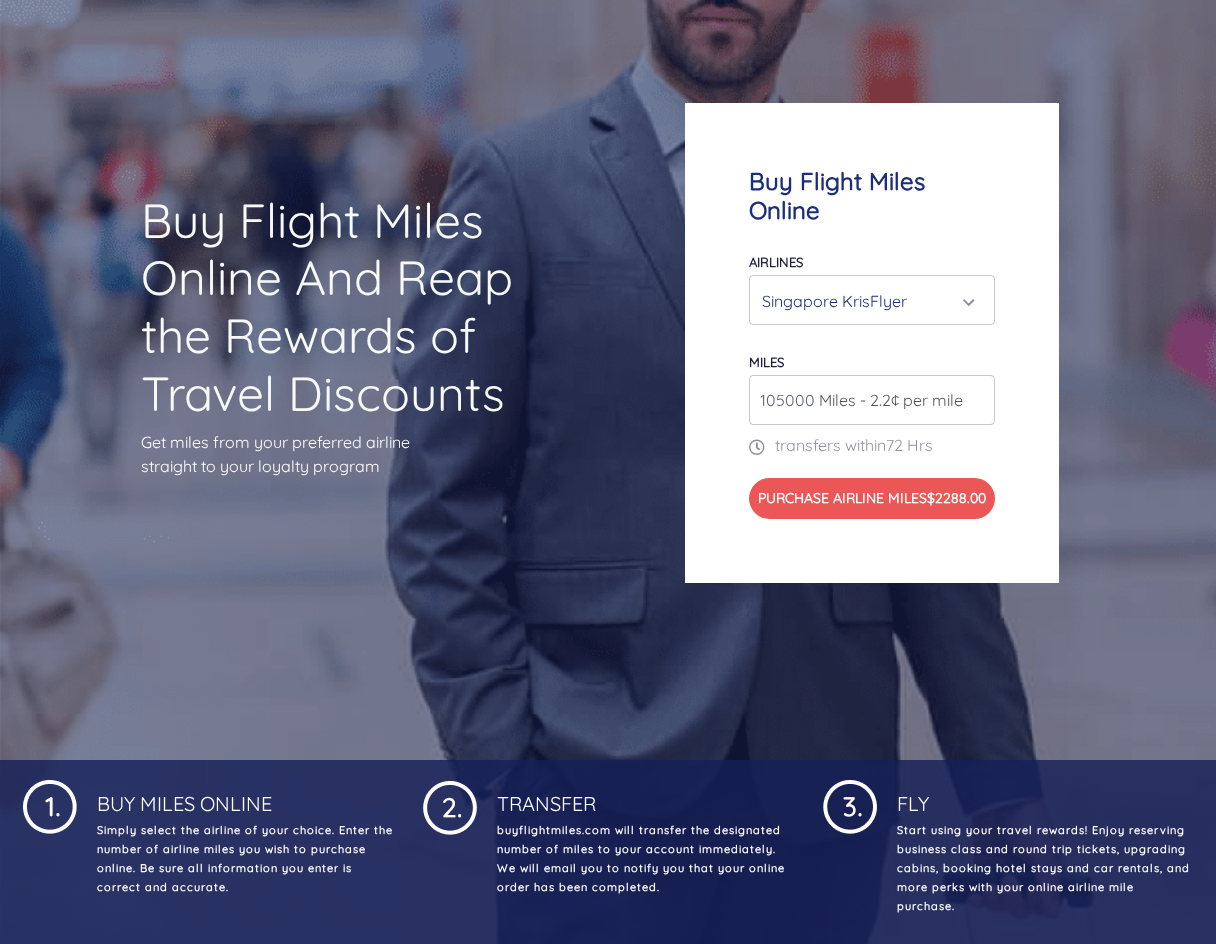 click on "105000" at bounding box center (872, 400) 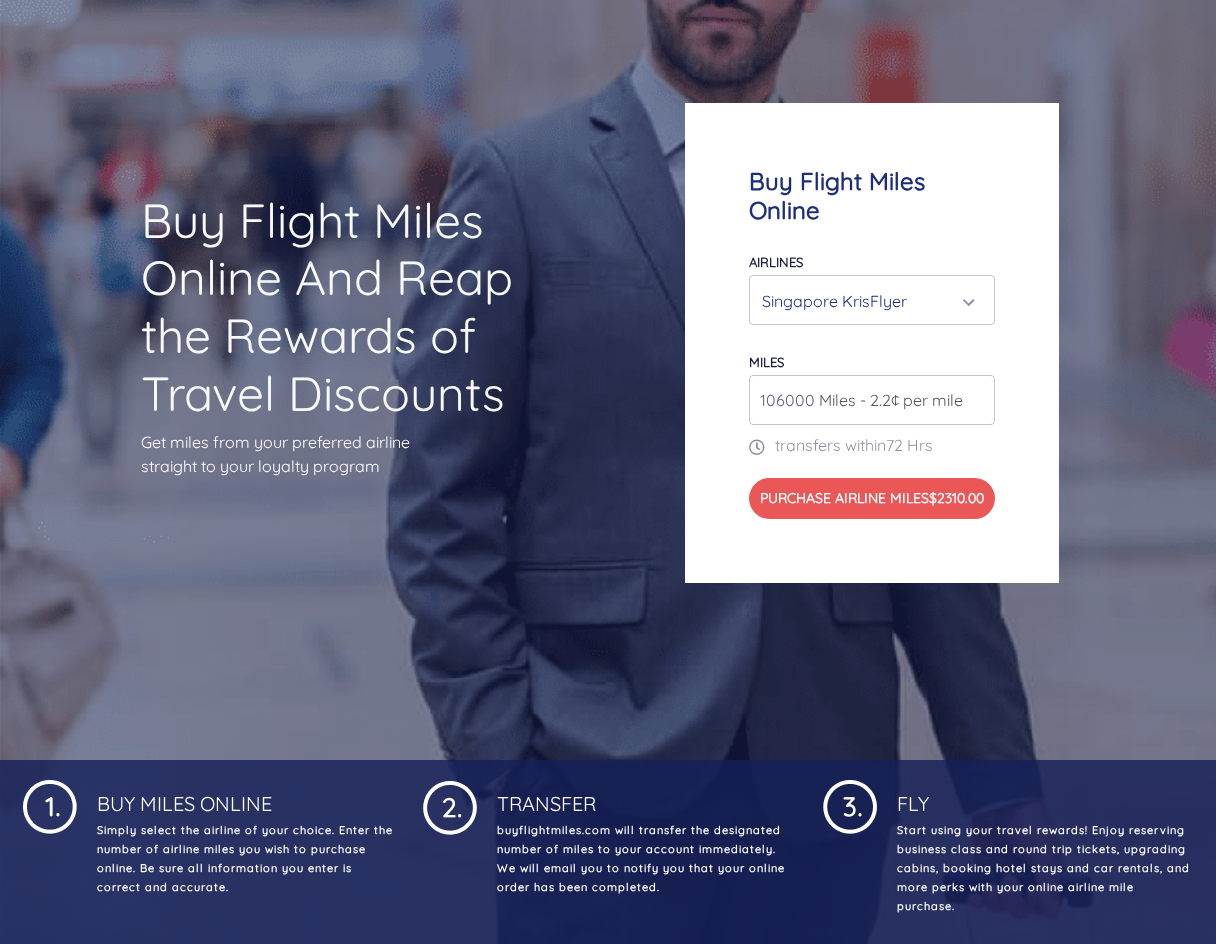 type on "106000" 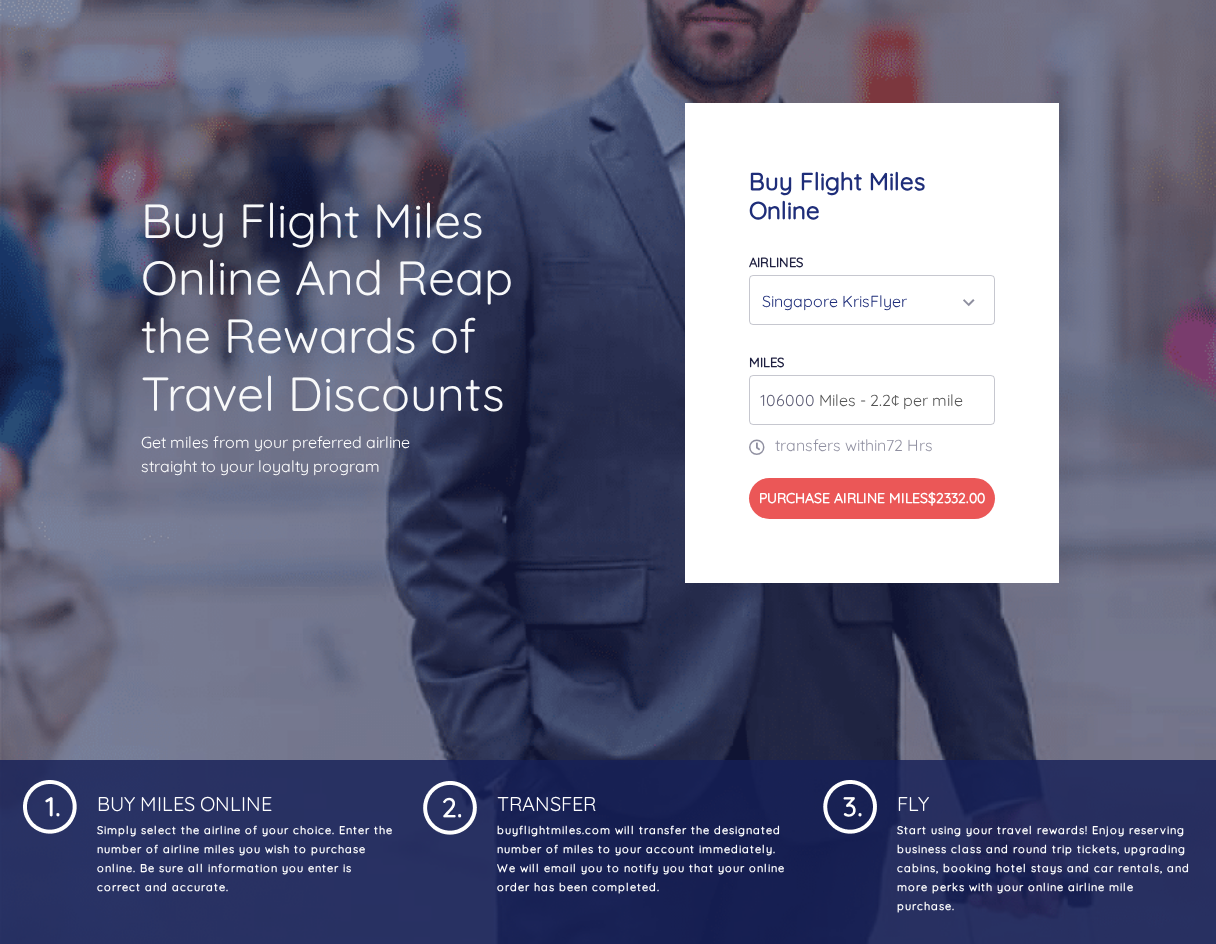 click on "Singapore KrisFlyer" at bounding box center [866, 301] 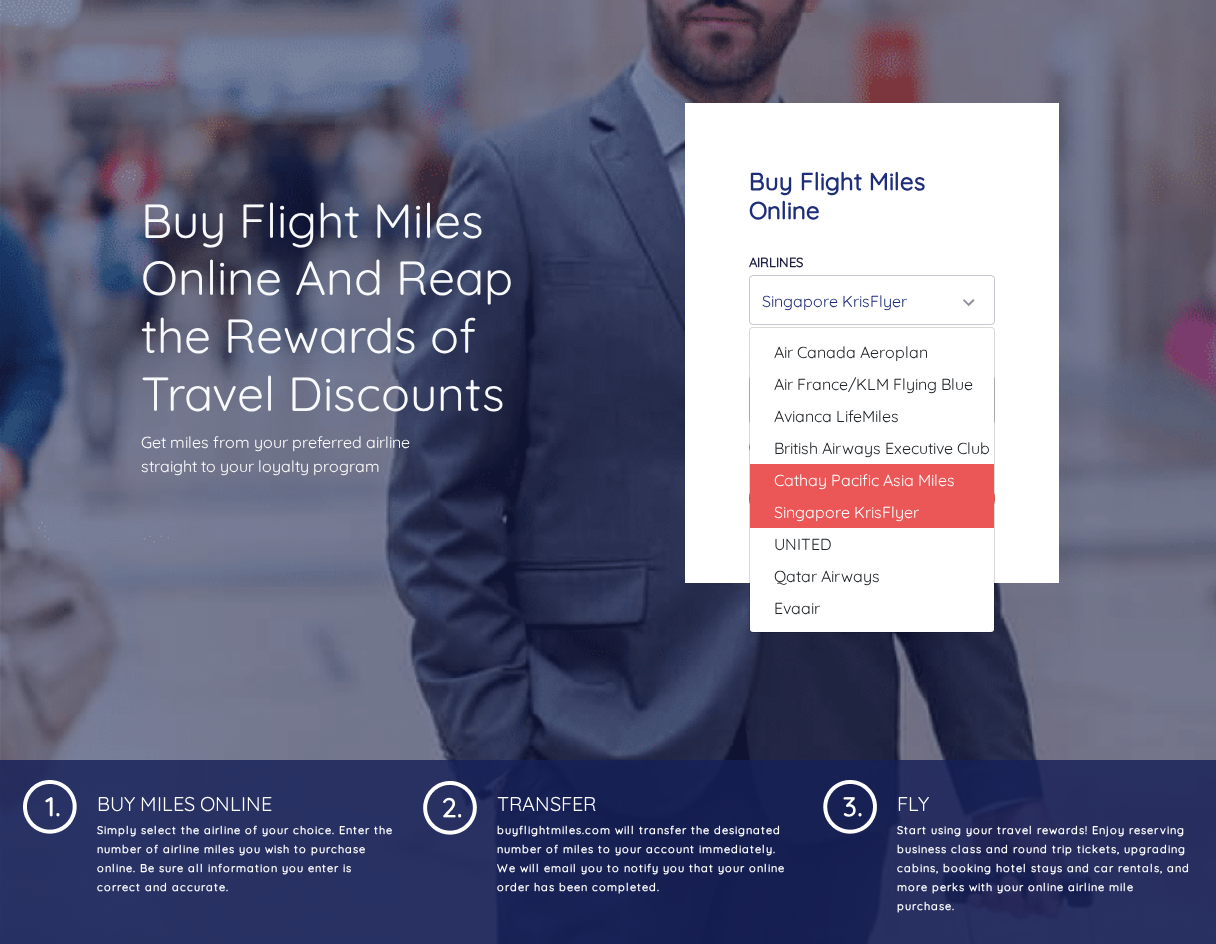 click on "Cathay Pacific Asia Miles" at bounding box center [864, 480] 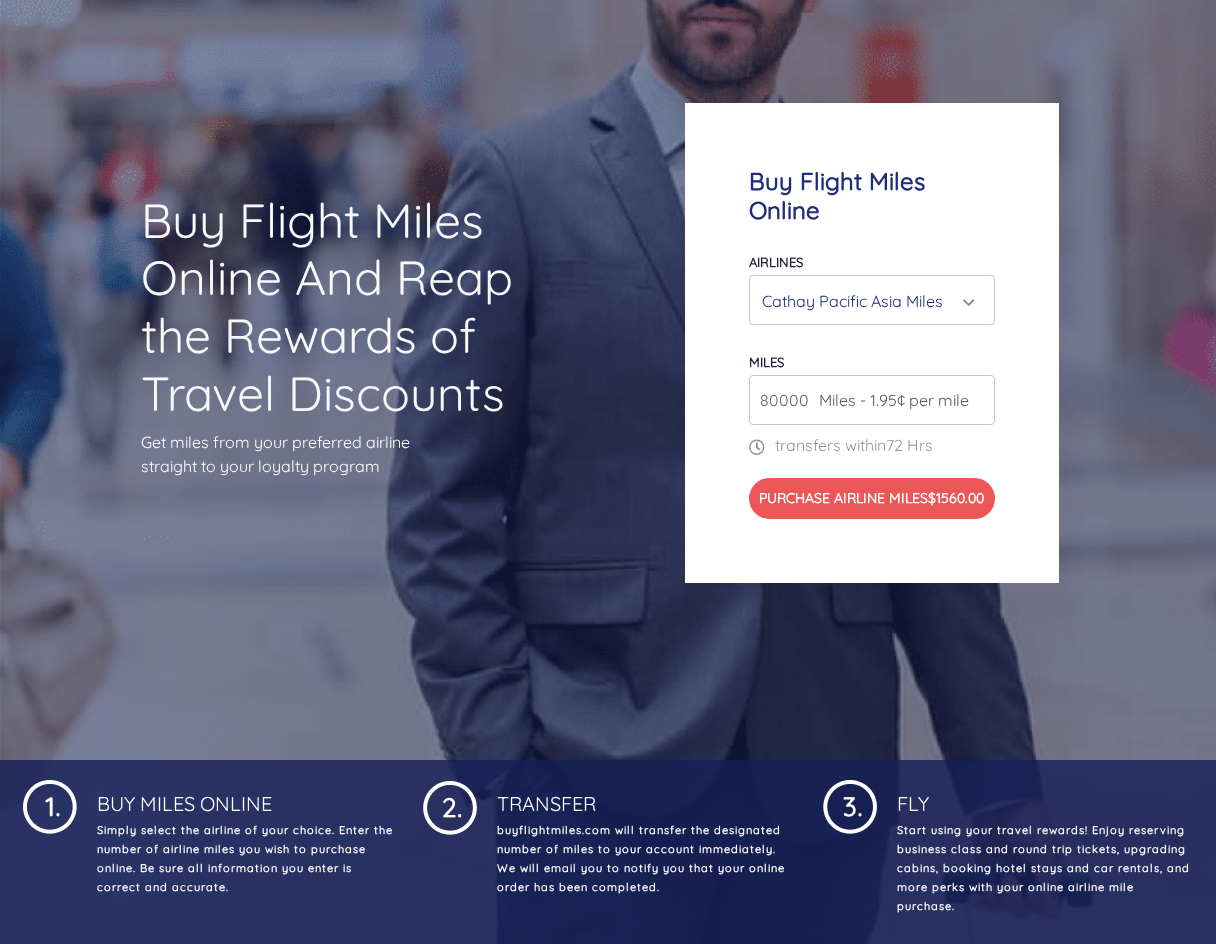 click on "Cathay Pacific Asia Miles" at bounding box center [872, 301] 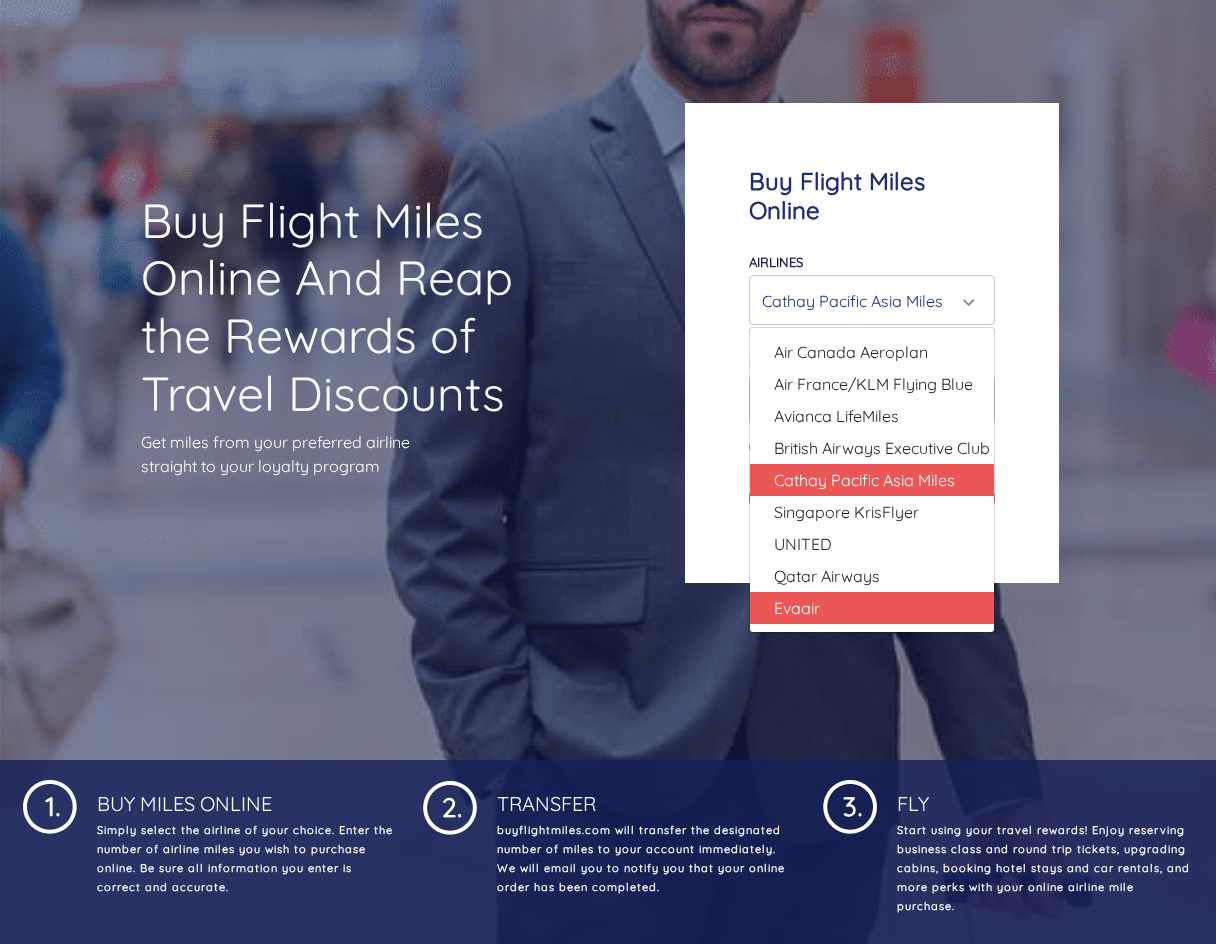 click on "Evaair" at bounding box center [872, 608] 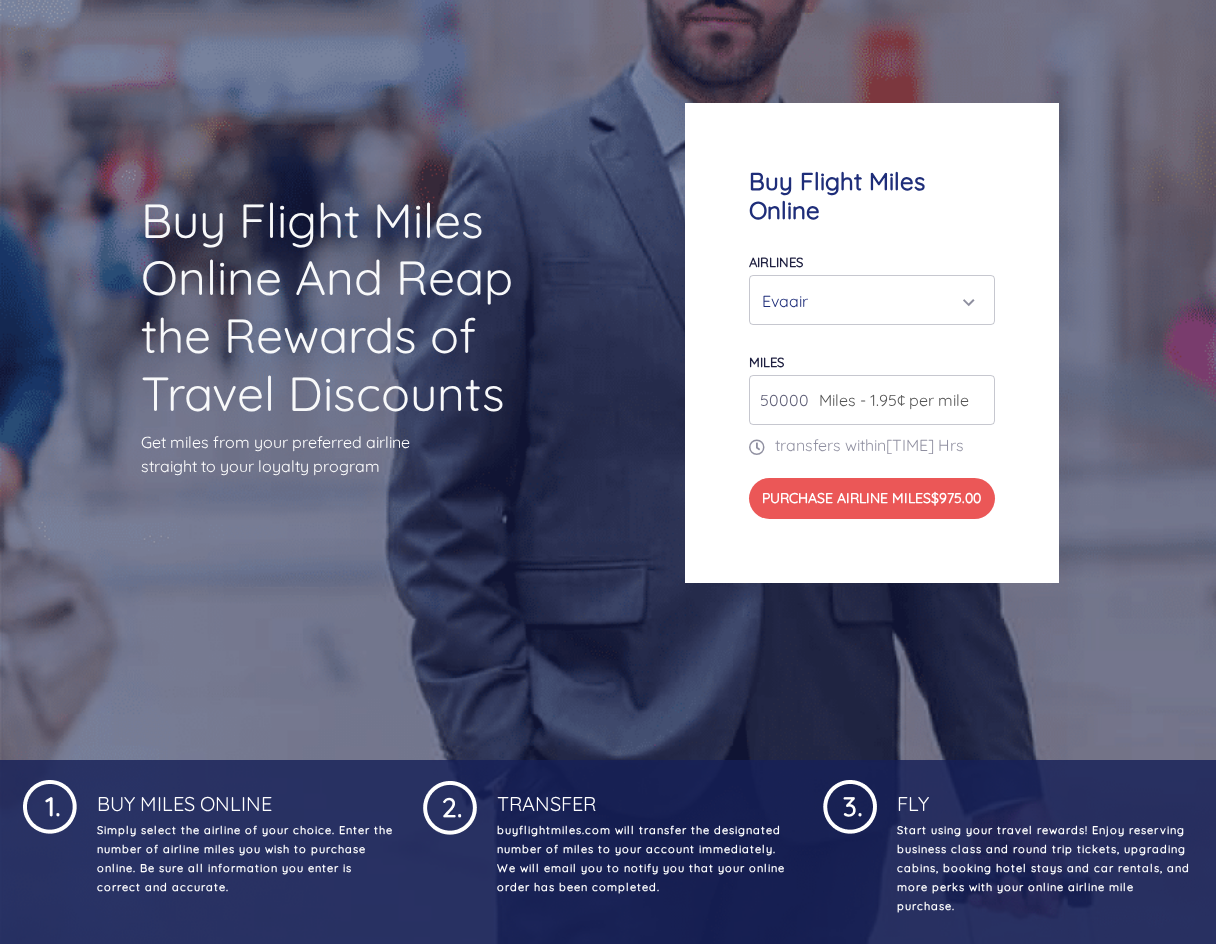 click on "50000" at bounding box center [872, 400] 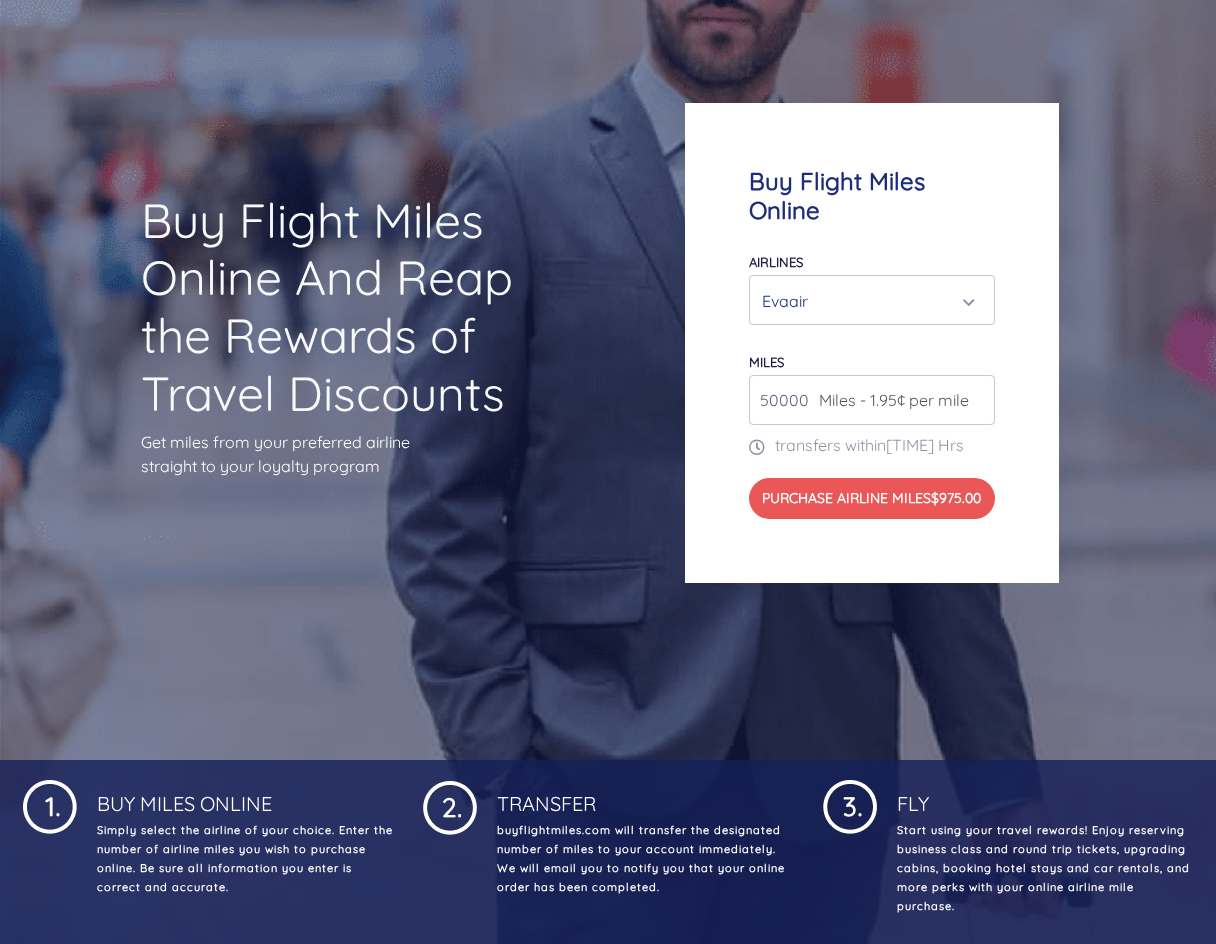 click on "50000" at bounding box center [872, 400] 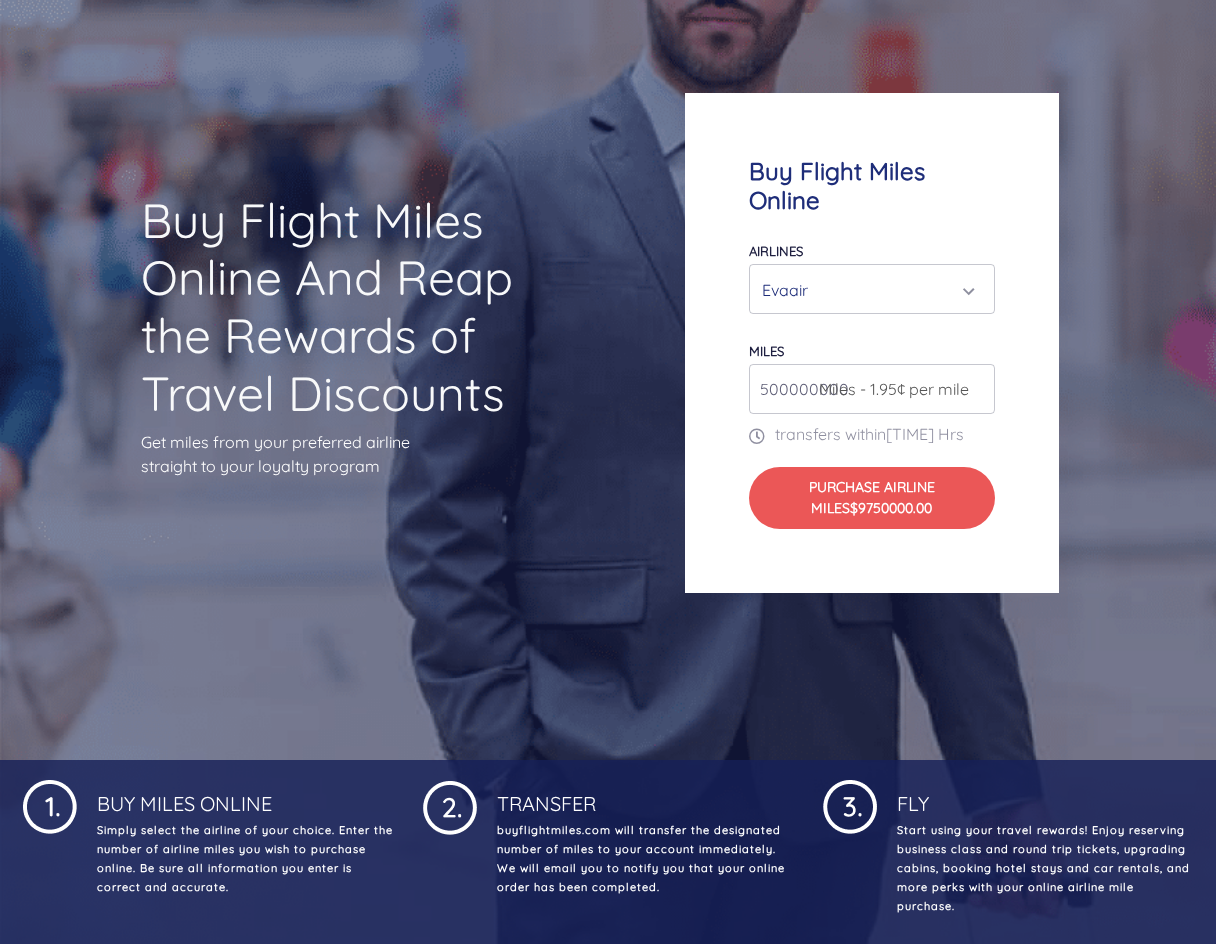 type on "500000000" 